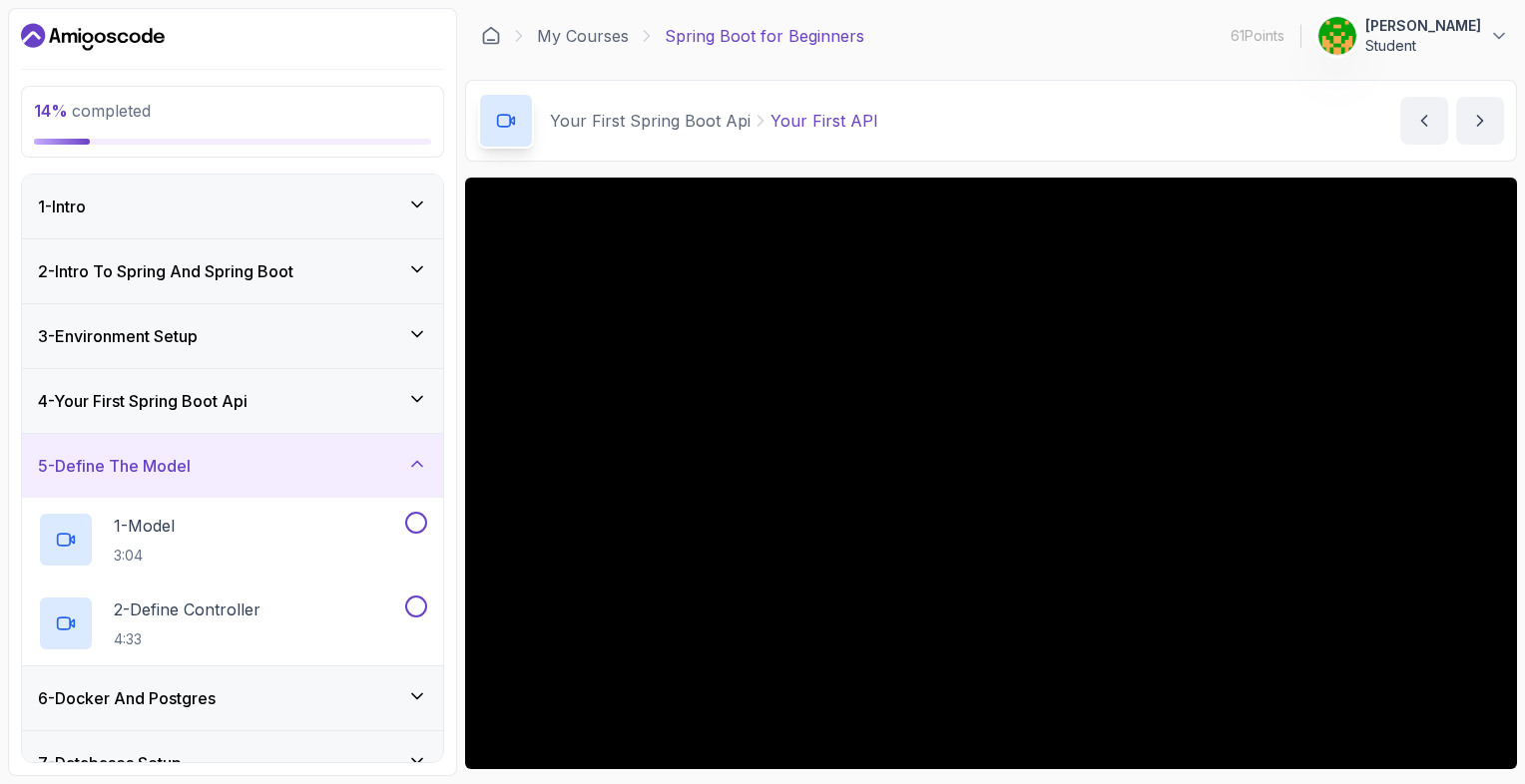 scroll, scrollTop: 0, scrollLeft: 0, axis: both 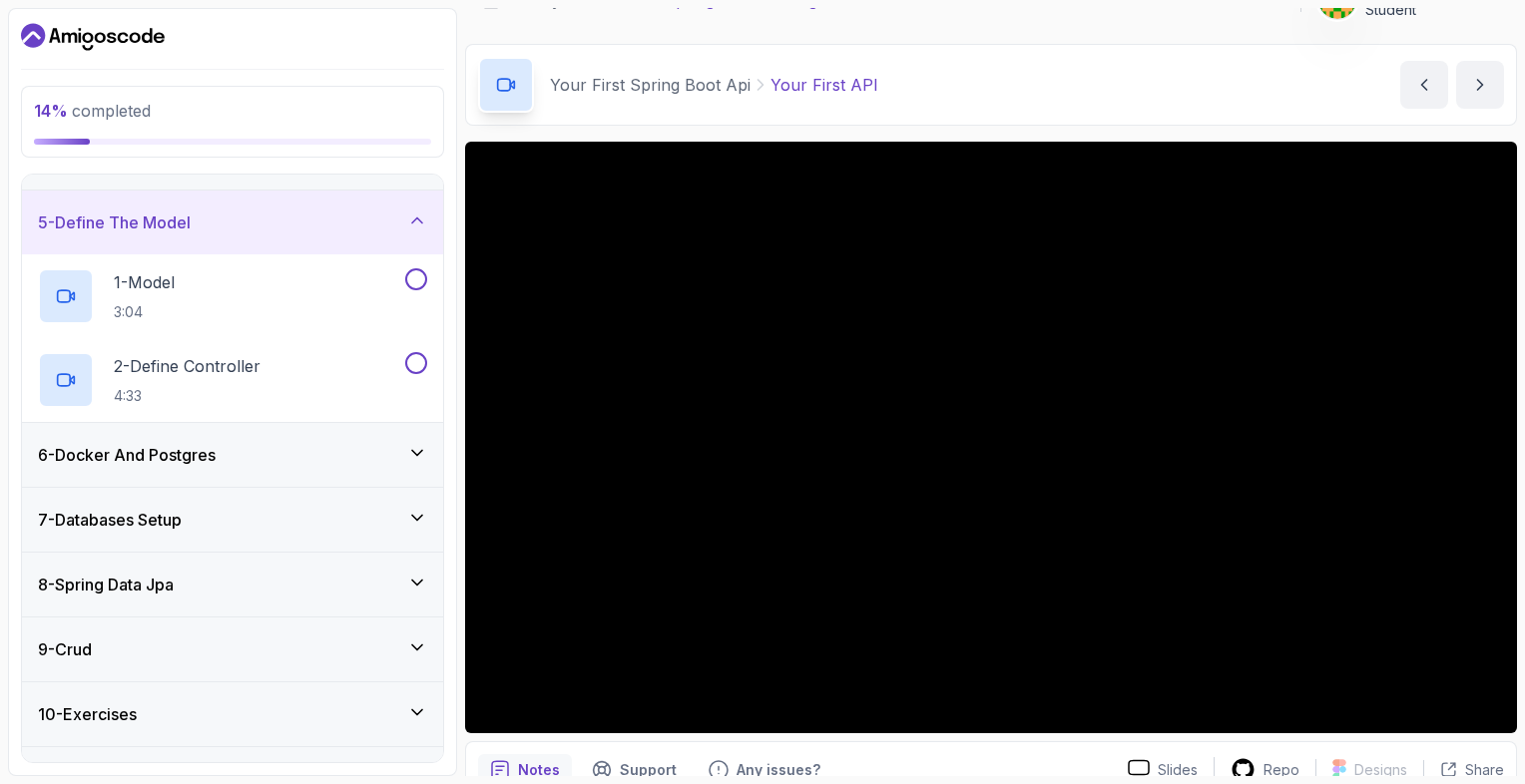 click on "8  -  Spring Data Jpa" at bounding box center (233, 585) 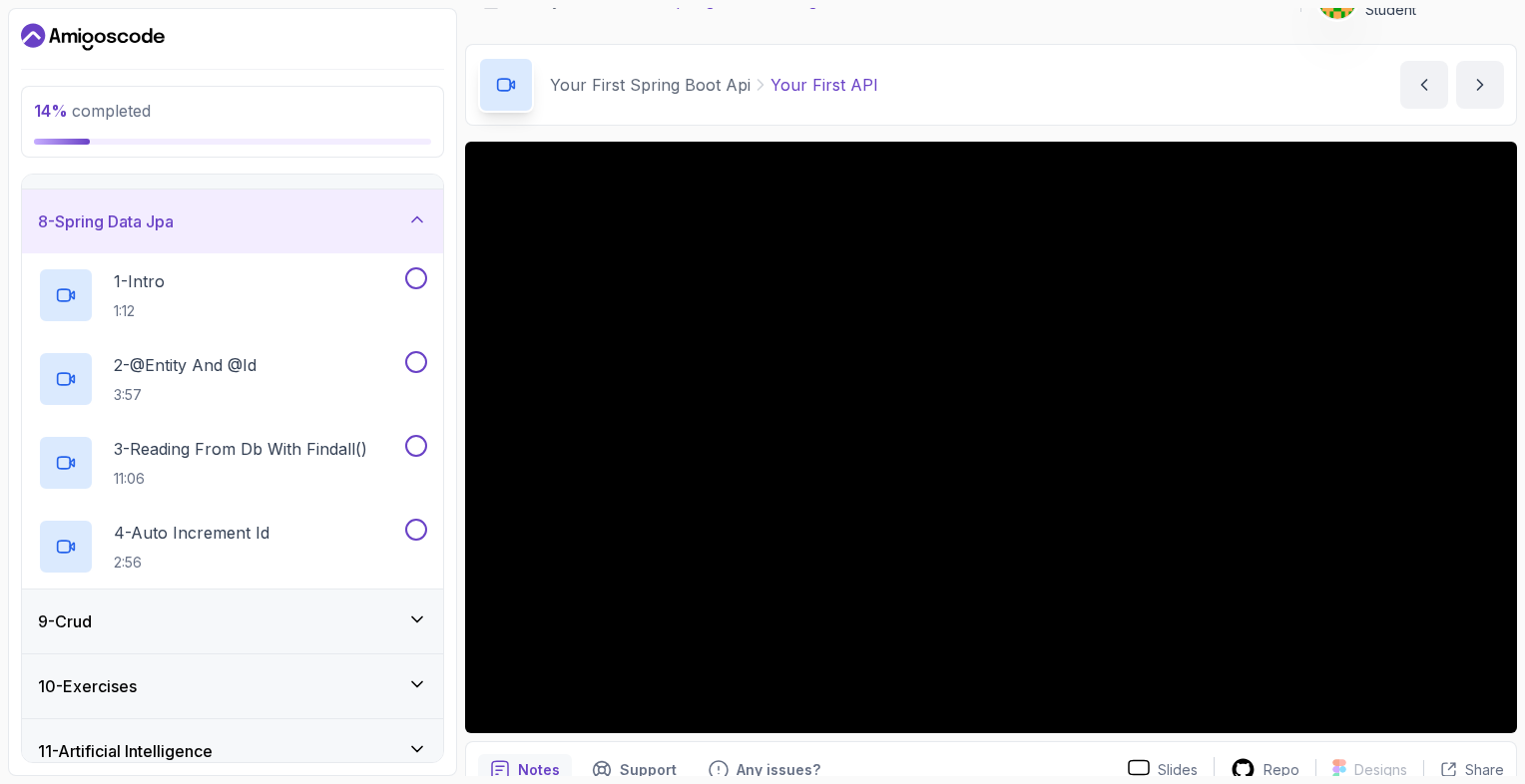scroll, scrollTop: 442, scrollLeft: 0, axis: vertical 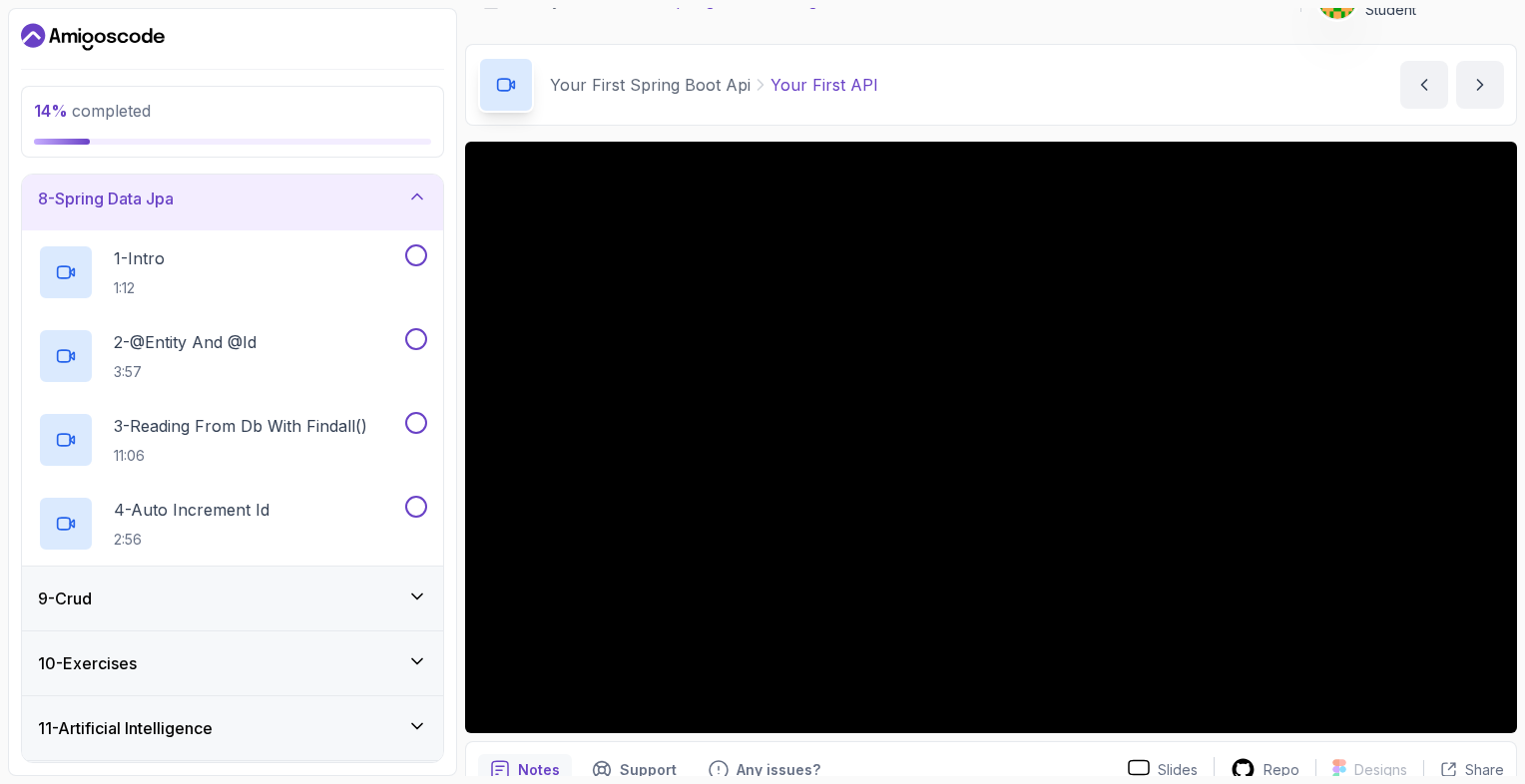 click on "9  -  Crud" at bounding box center [233, 598] 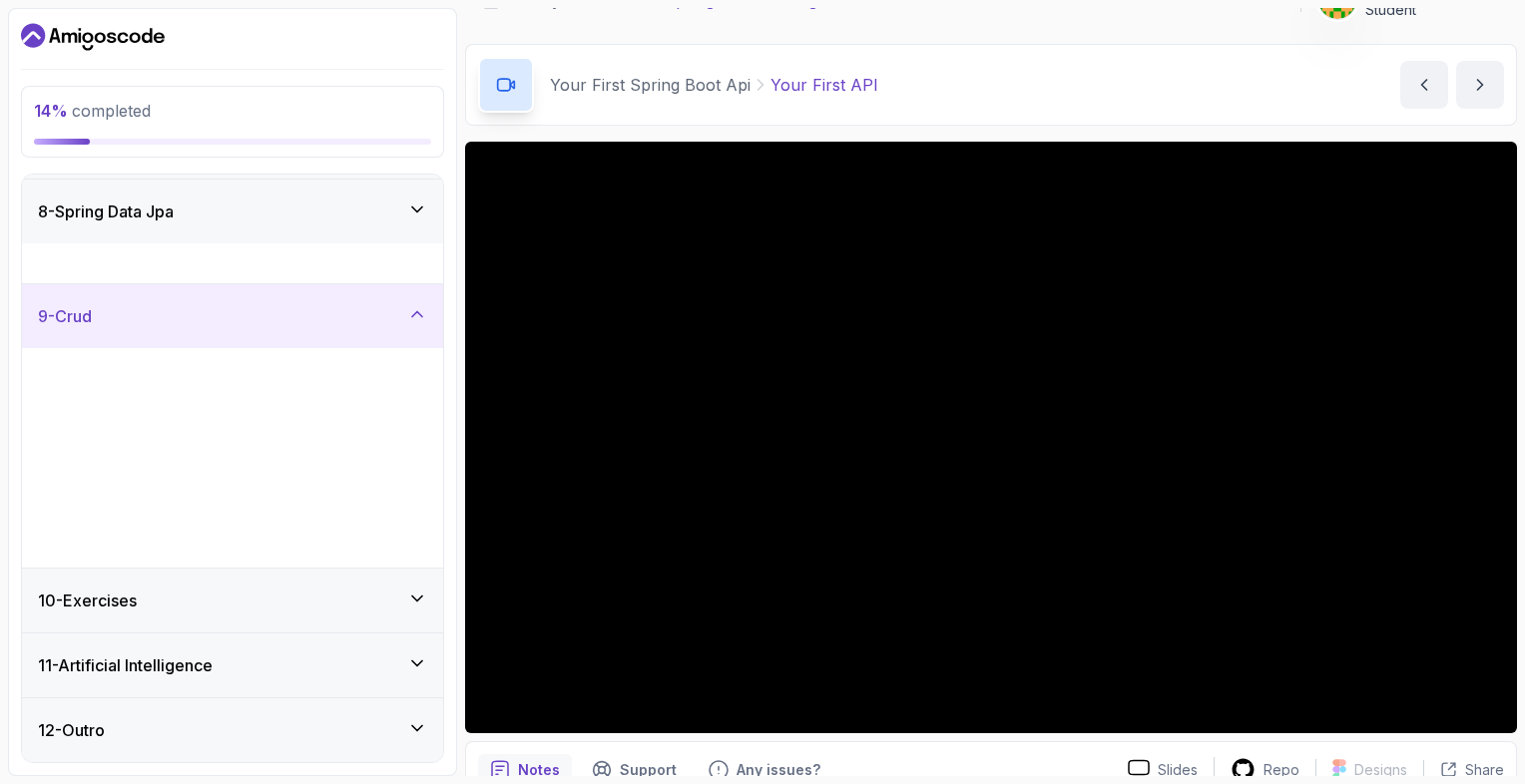 scroll, scrollTop: 437, scrollLeft: 0, axis: vertical 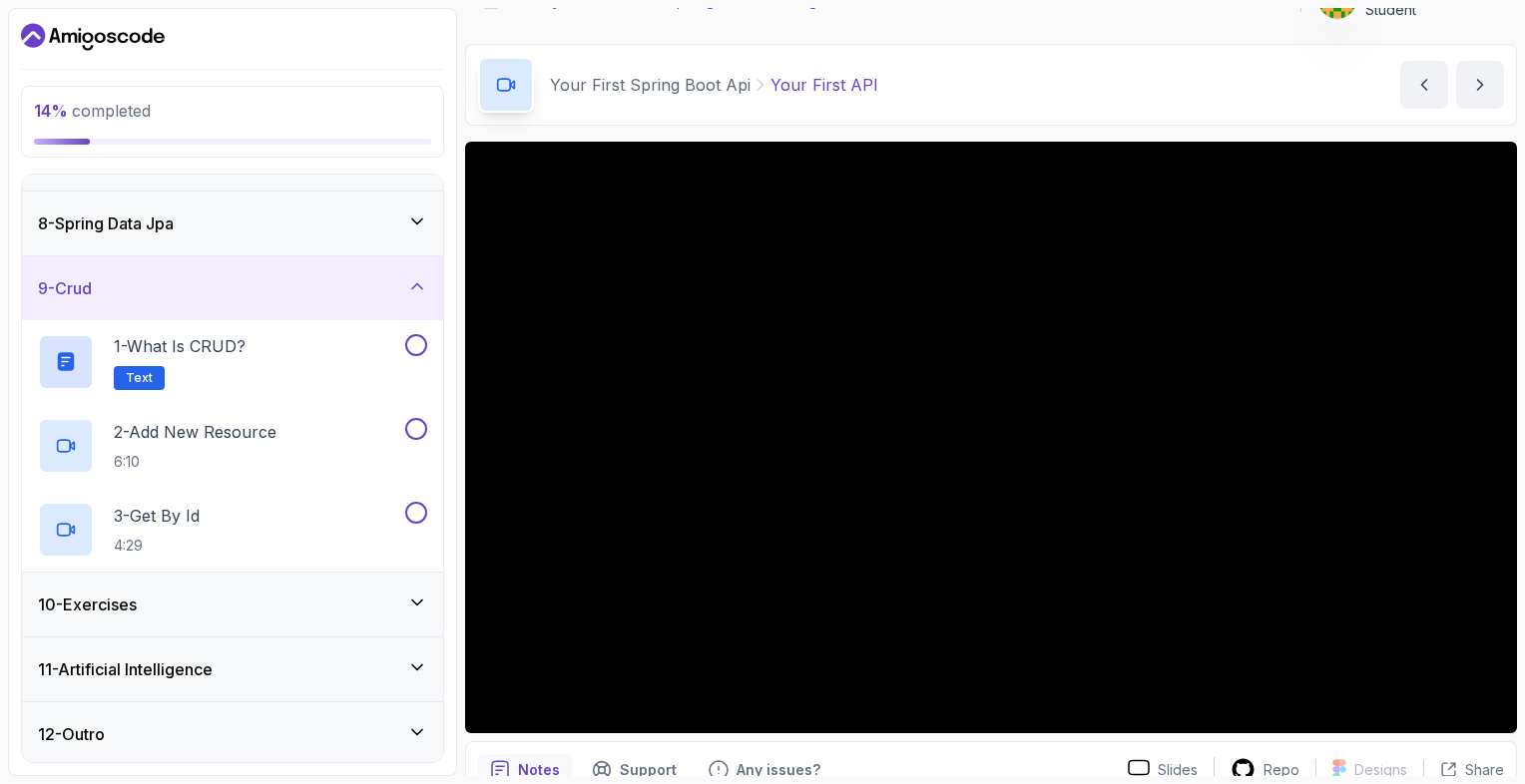 click on "10  -  Exercises" at bounding box center (233, 604) 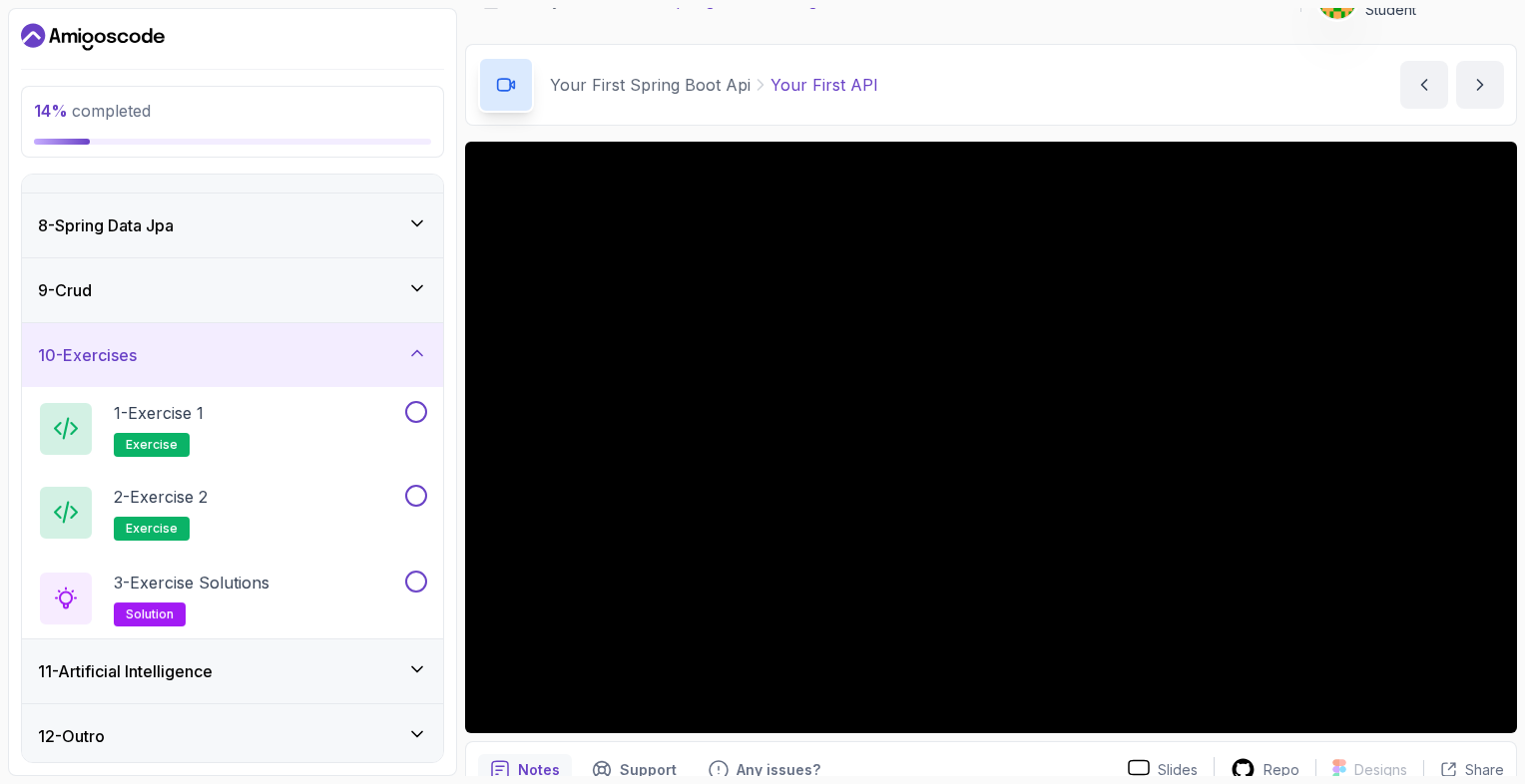 scroll, scrollTop: 437, scrollLeft: 0, axis: vertical 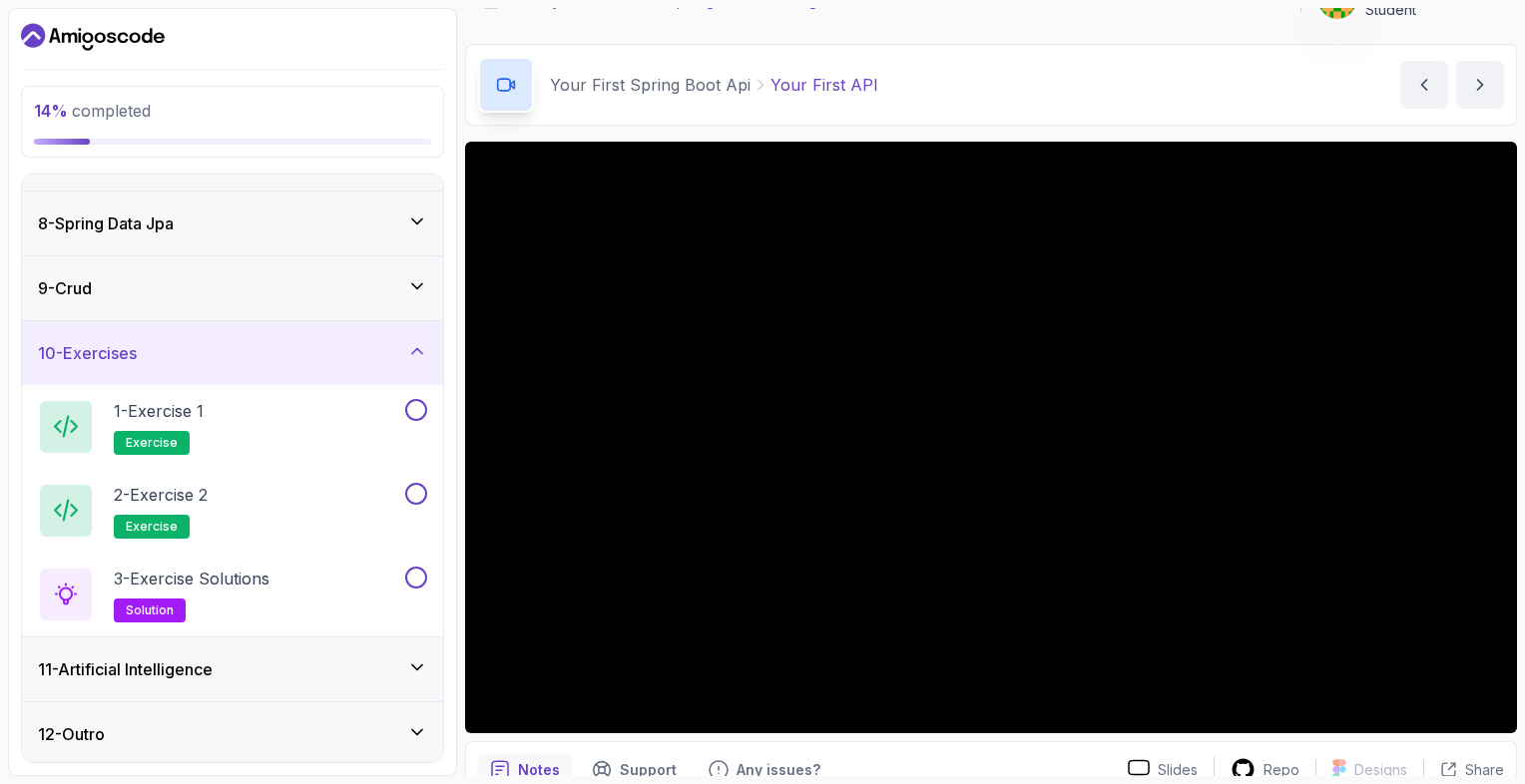 click on "11  -  Artificial Intelligence" at bounding box center [233, 669] 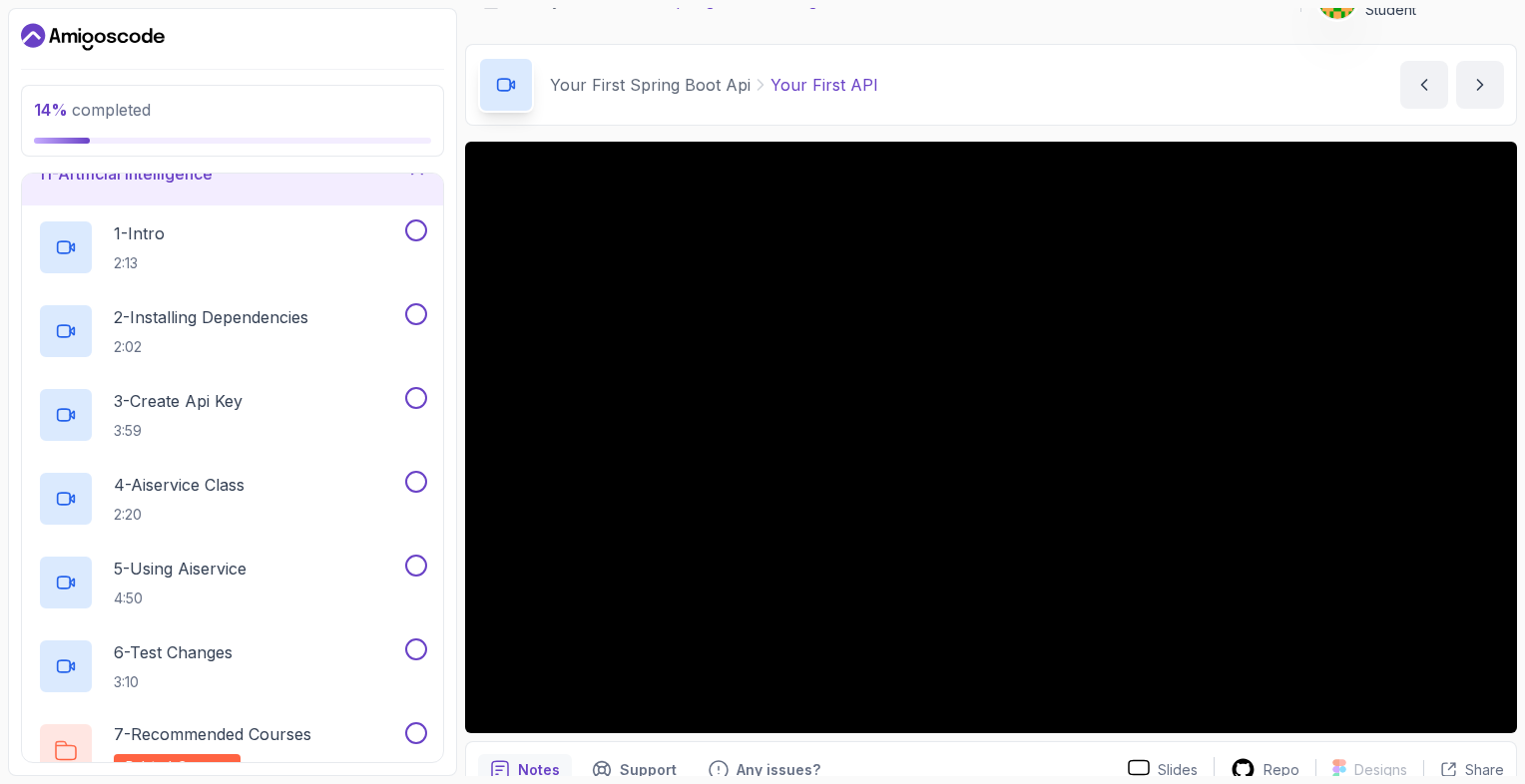 scroll, scrollTop: 772, scrollLeft: 0, axis: vertical 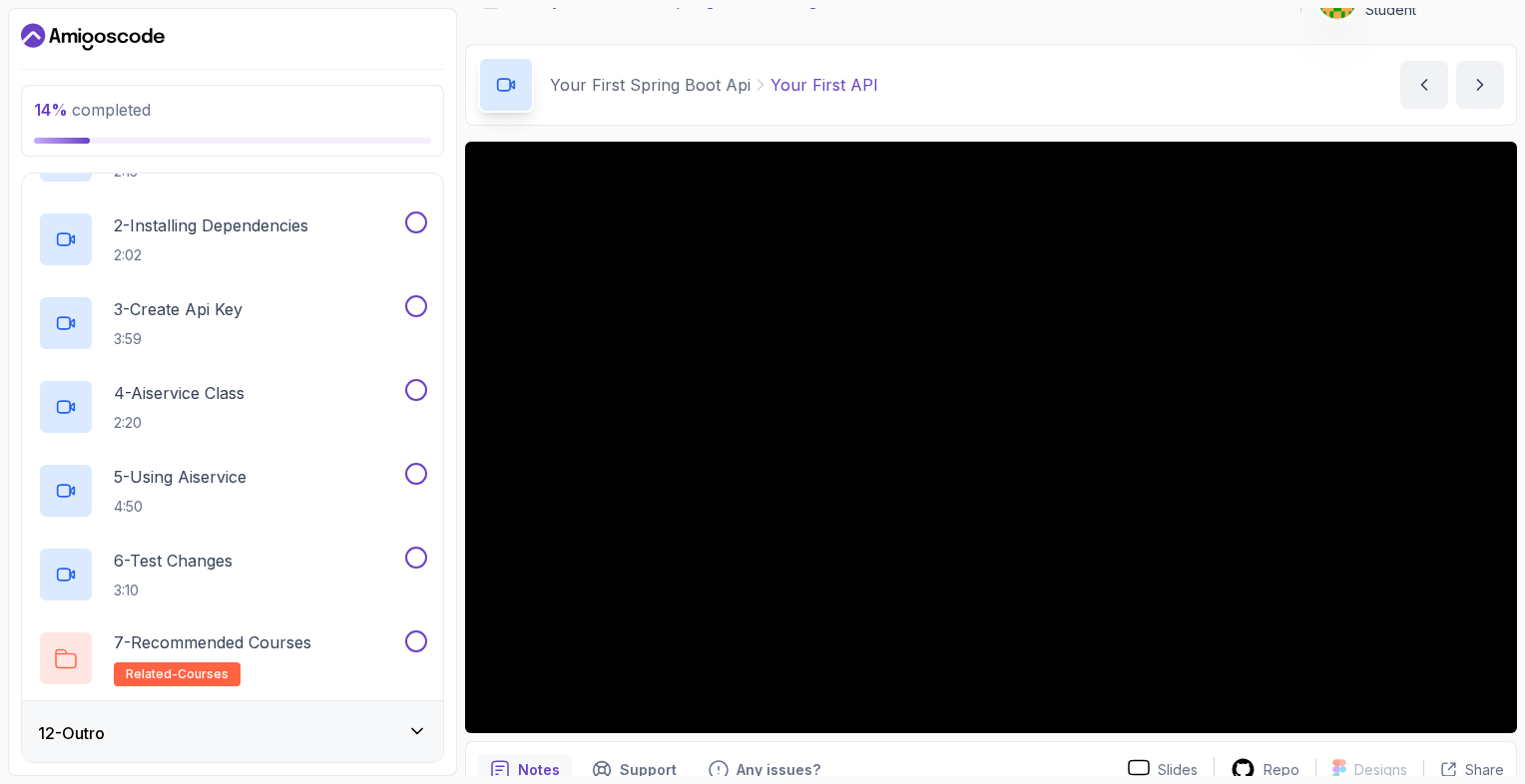 click on "12  -  Outro" at bounding box center [233, 733] 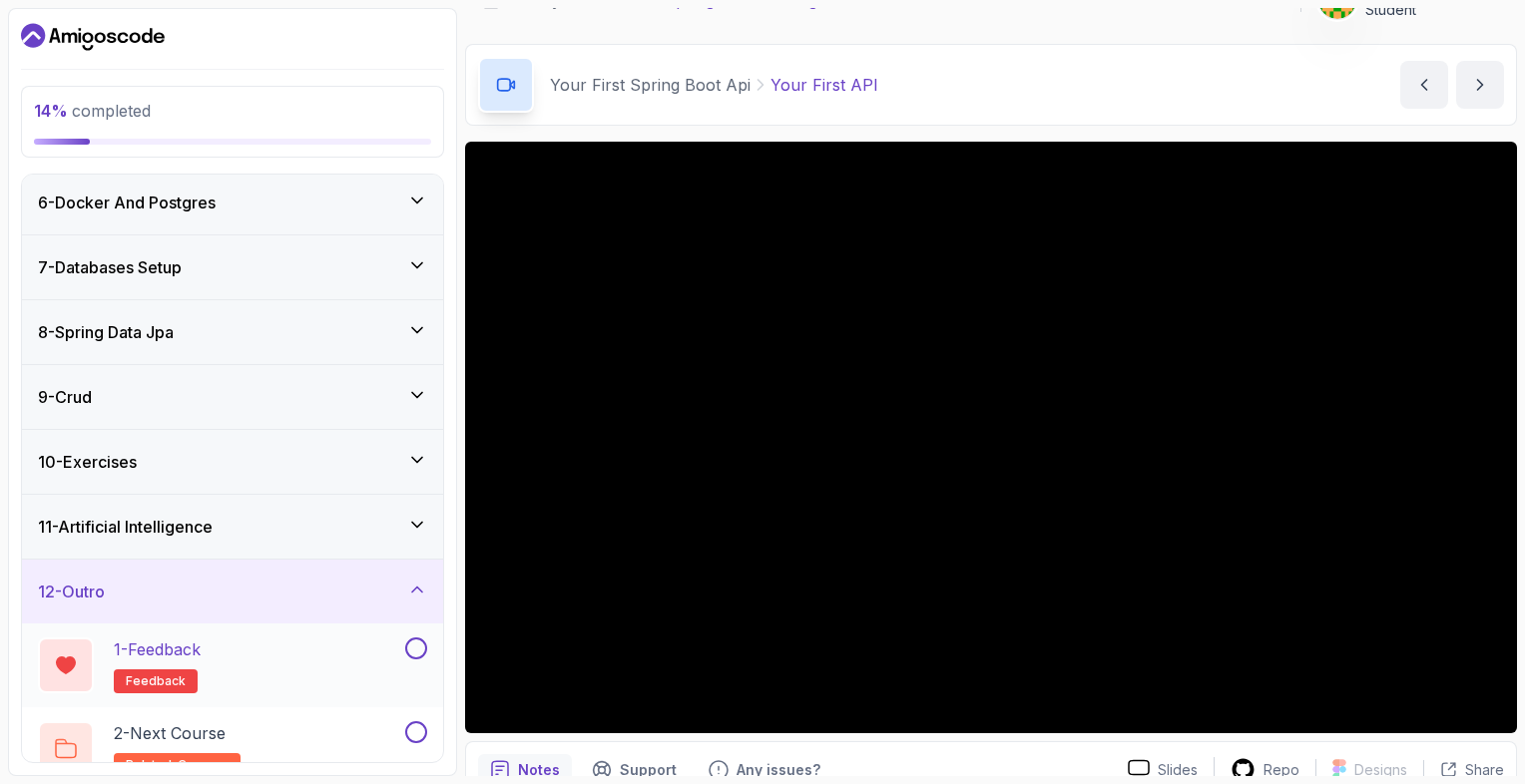 scroll, scrollTop: 353, scrollLeft: 0, axis: vertical 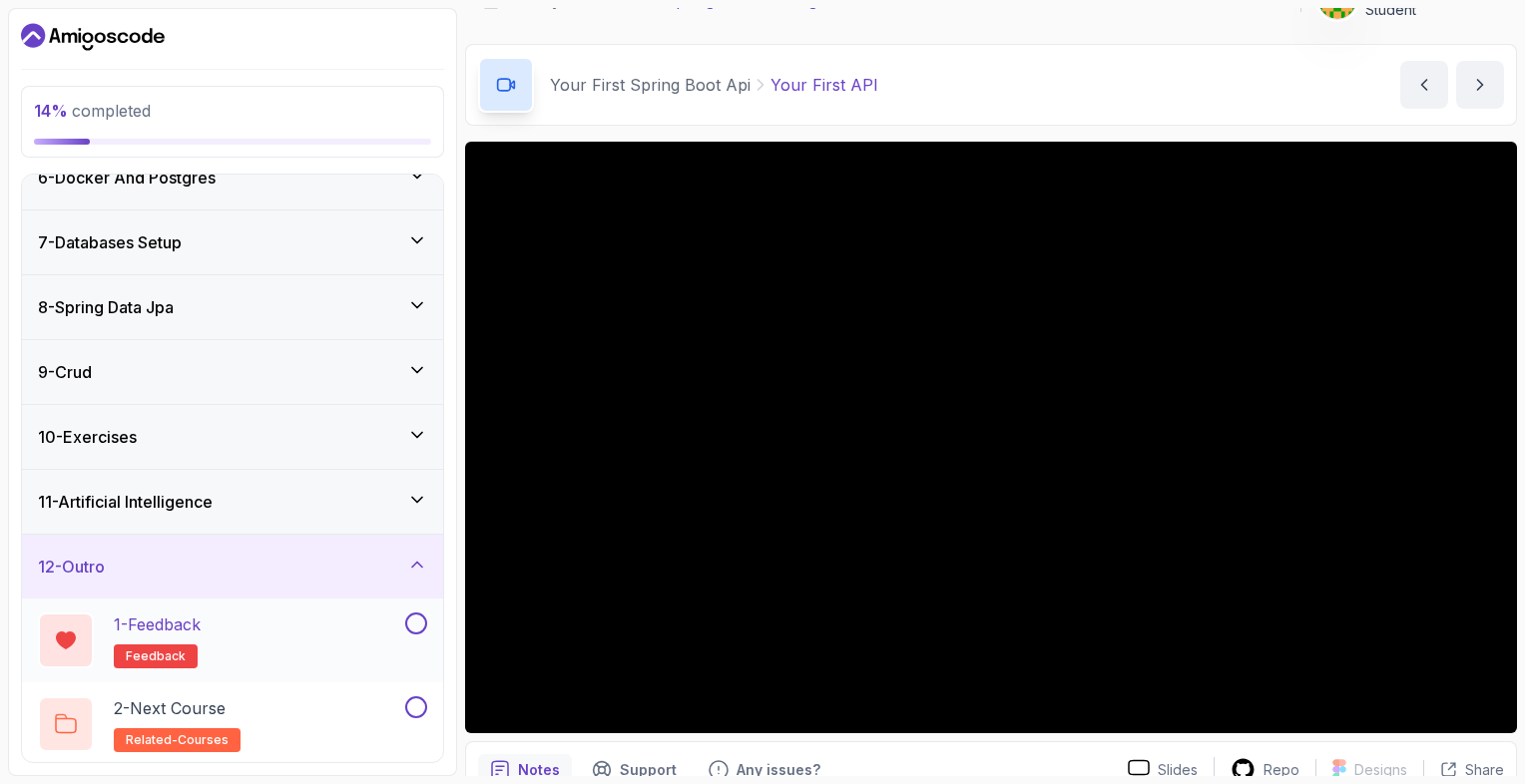 click on "1  -  Feedback feedback" at bounding box center [233, 640] 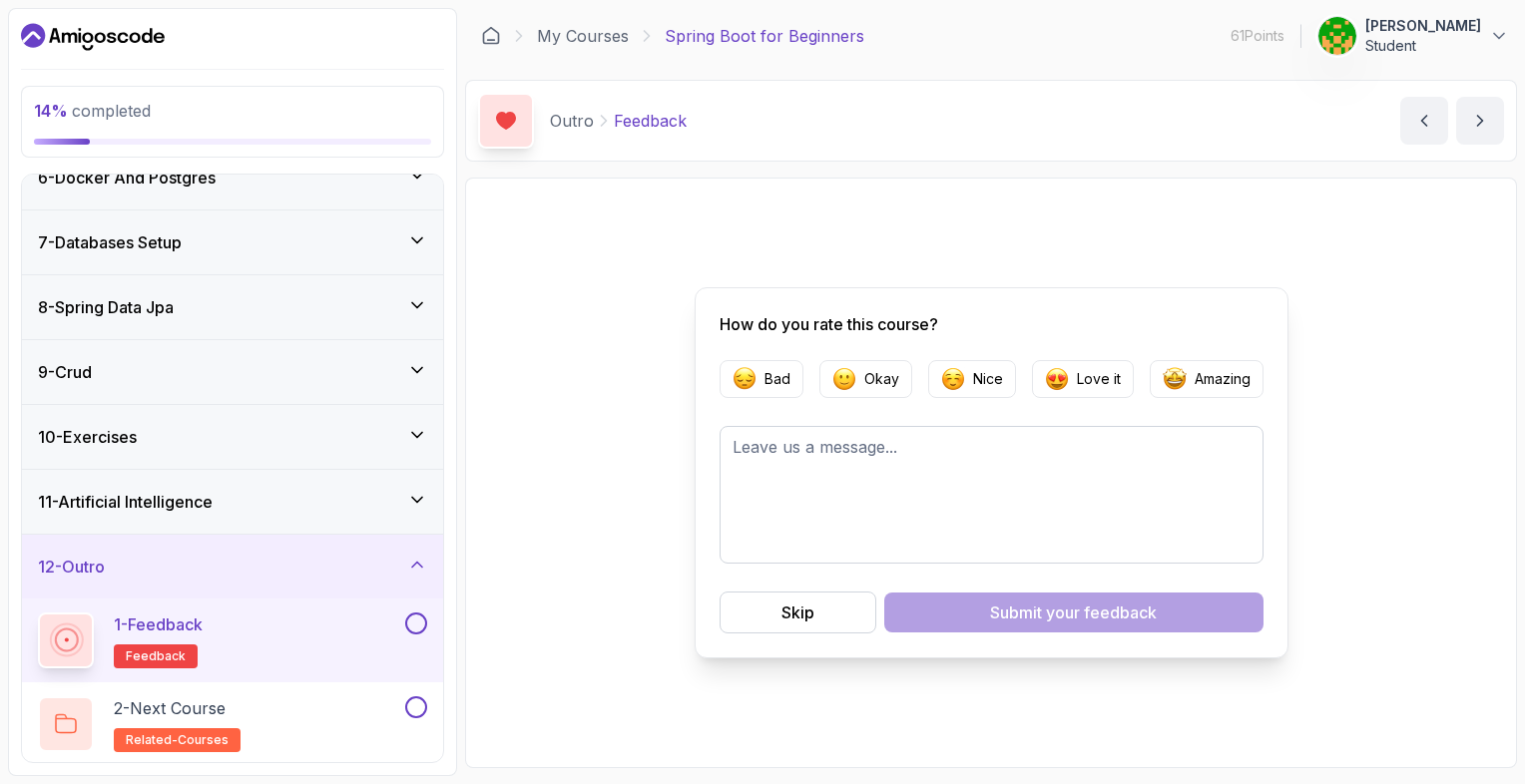 scroll, scrollTop: 0, scrollLeft: 0, axis: both 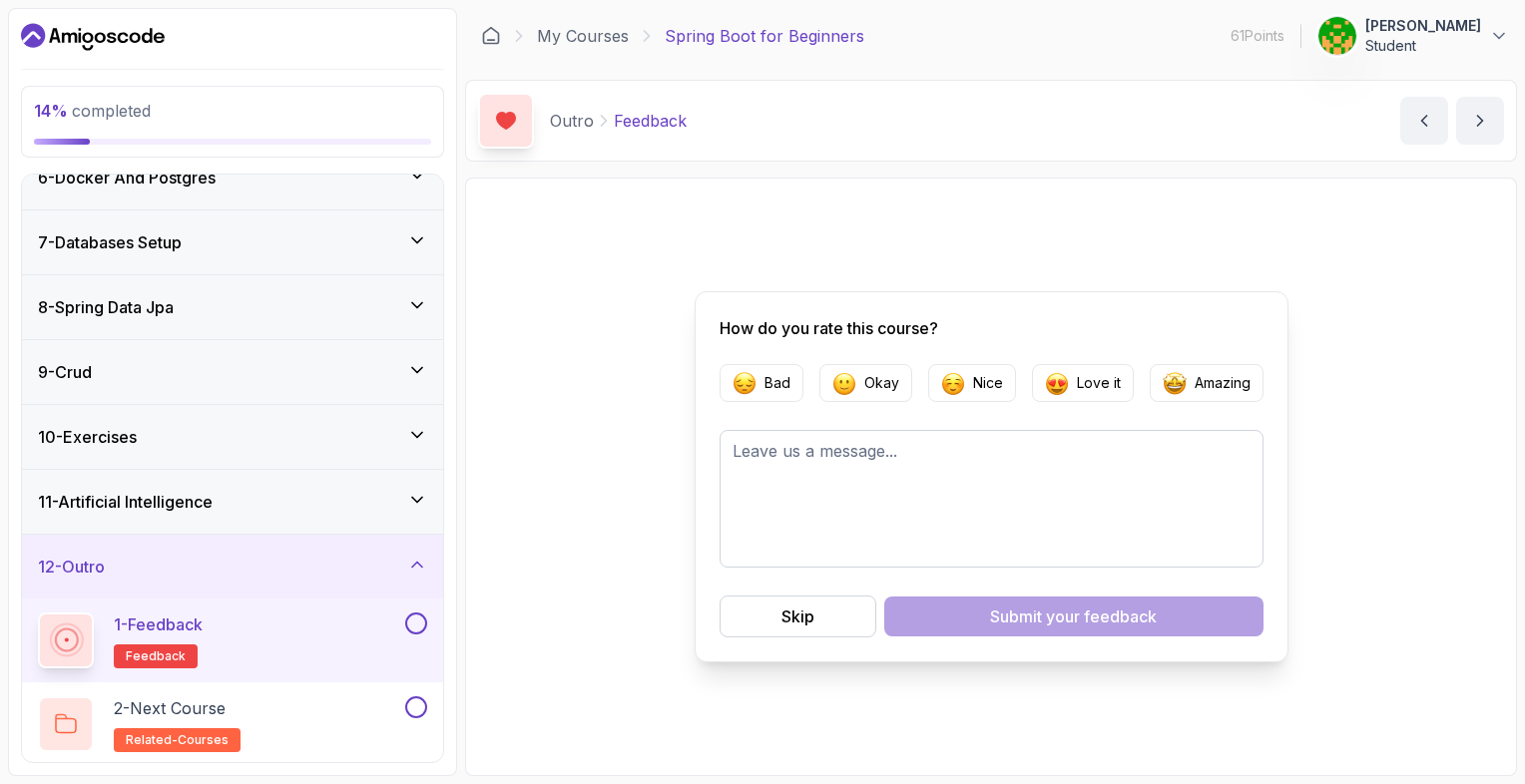 click at bounding box center [416, 623] 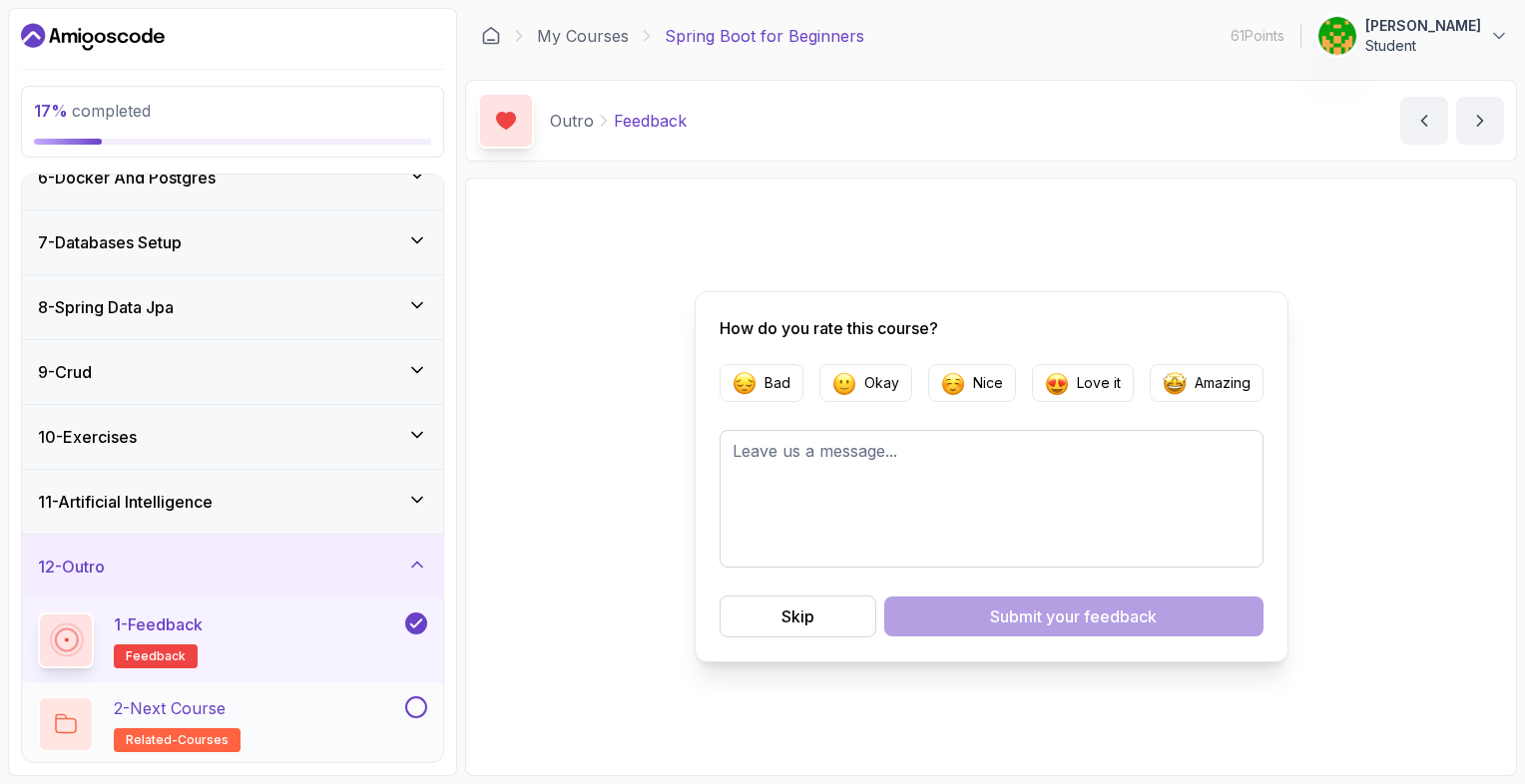 click at bounding box center [416, 707] 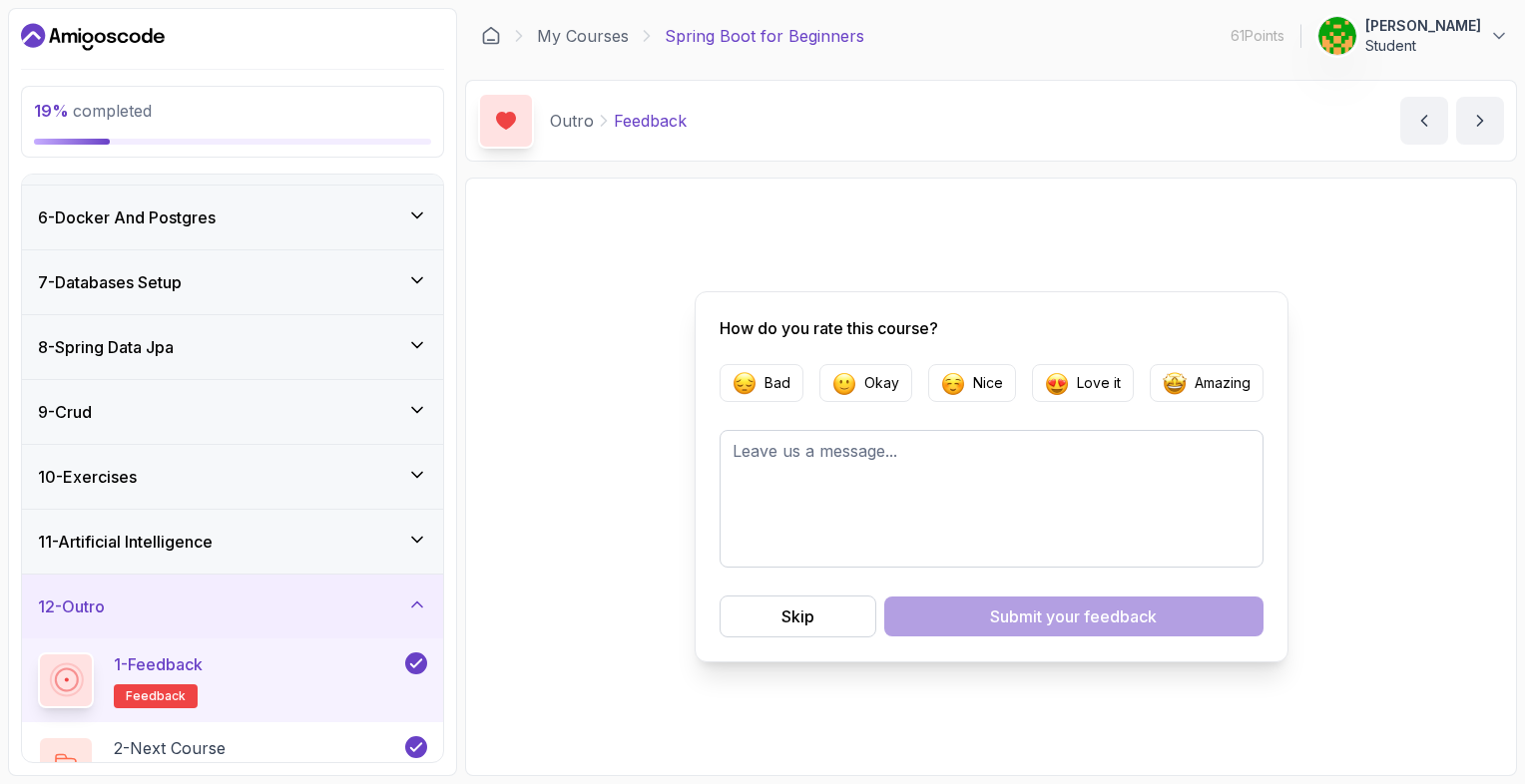 scroll, scrollTop: 312, scrollLeft: 0, axis: vertical 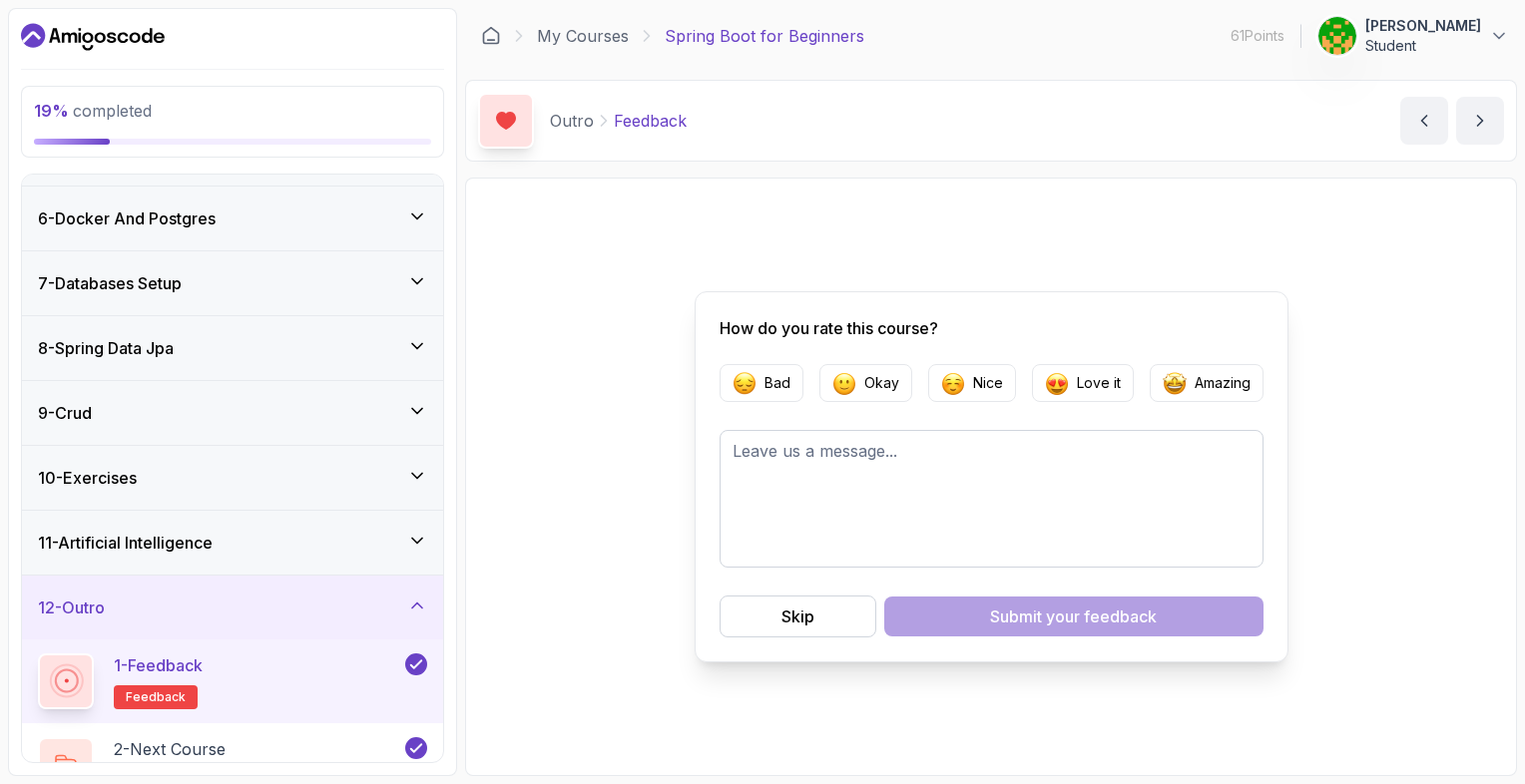 click on "11  -  Artificial Intelligence" at bounding box center (233, 543) 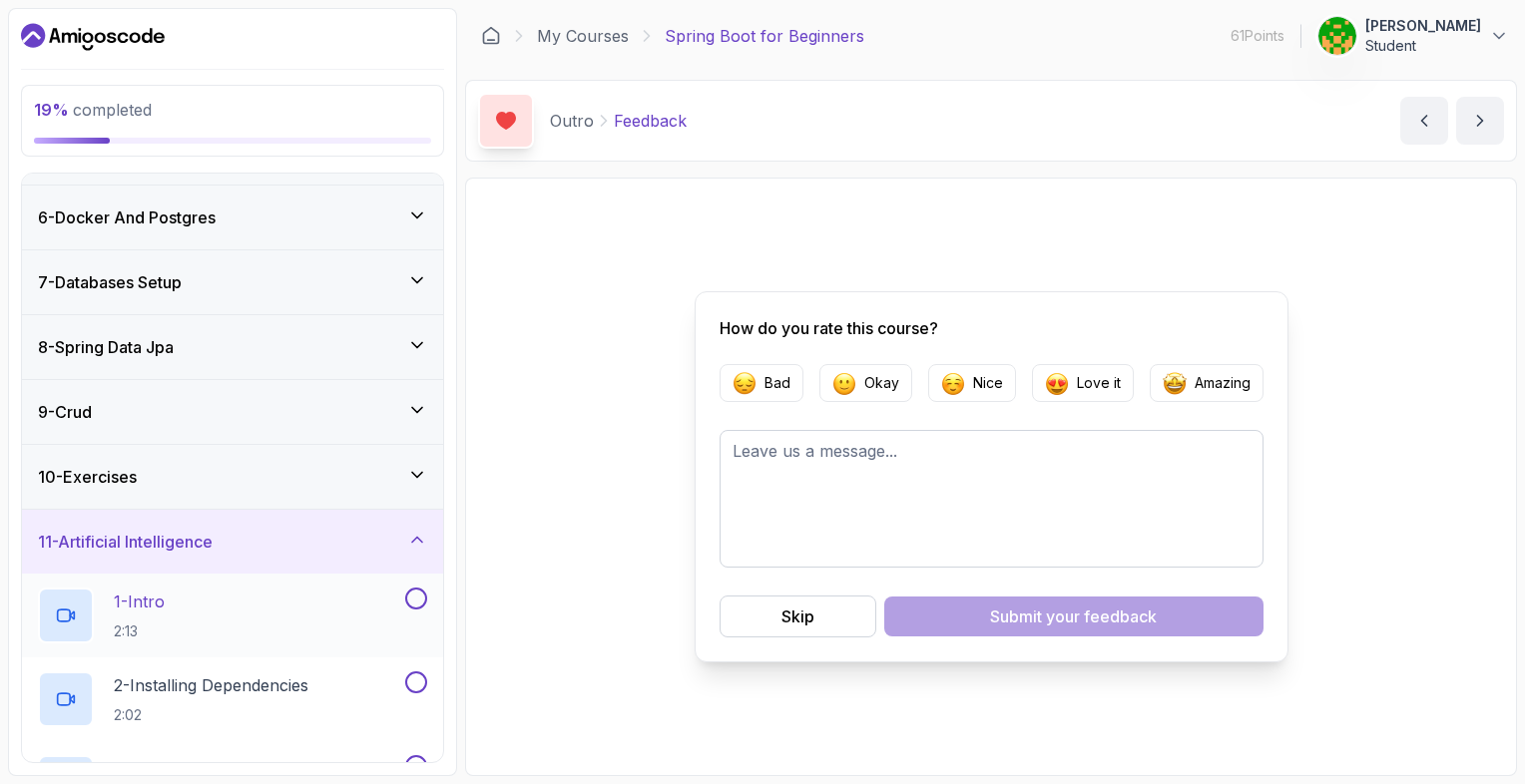 click at bounding box center (416, 598) 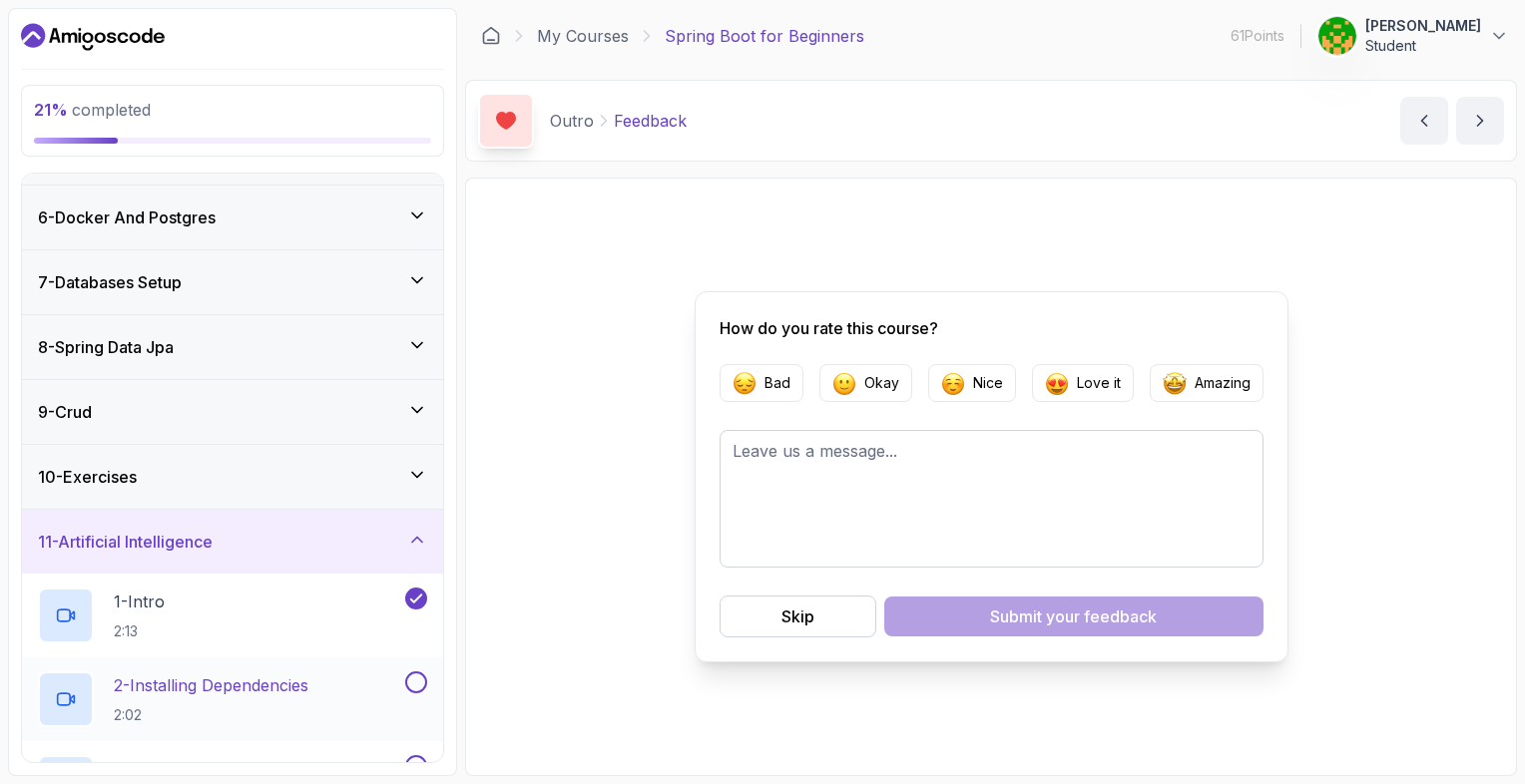 click at bounding box center [416, 682] 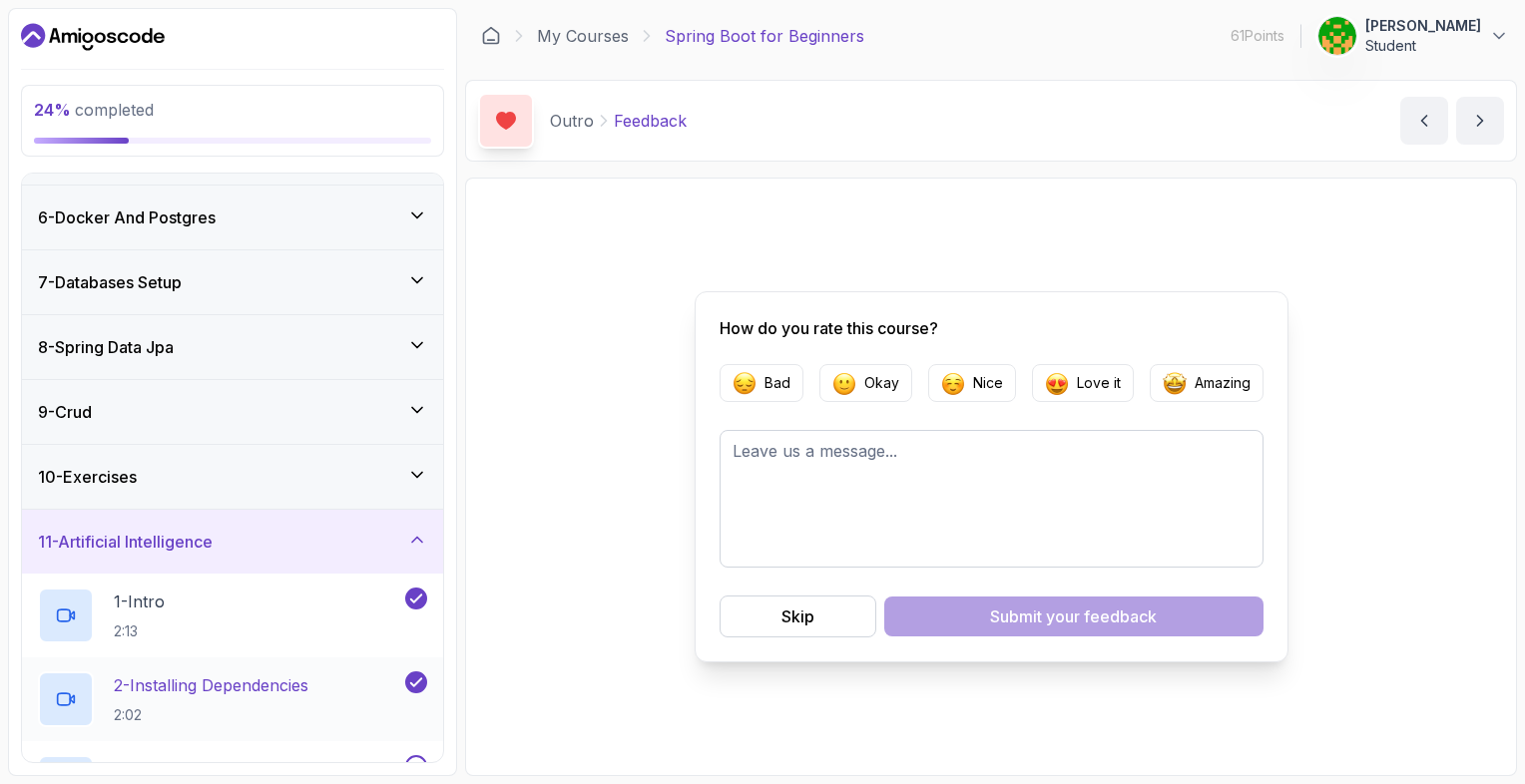 scroll, scrollTop: 416, scrollLeft: 0, axis: vertical 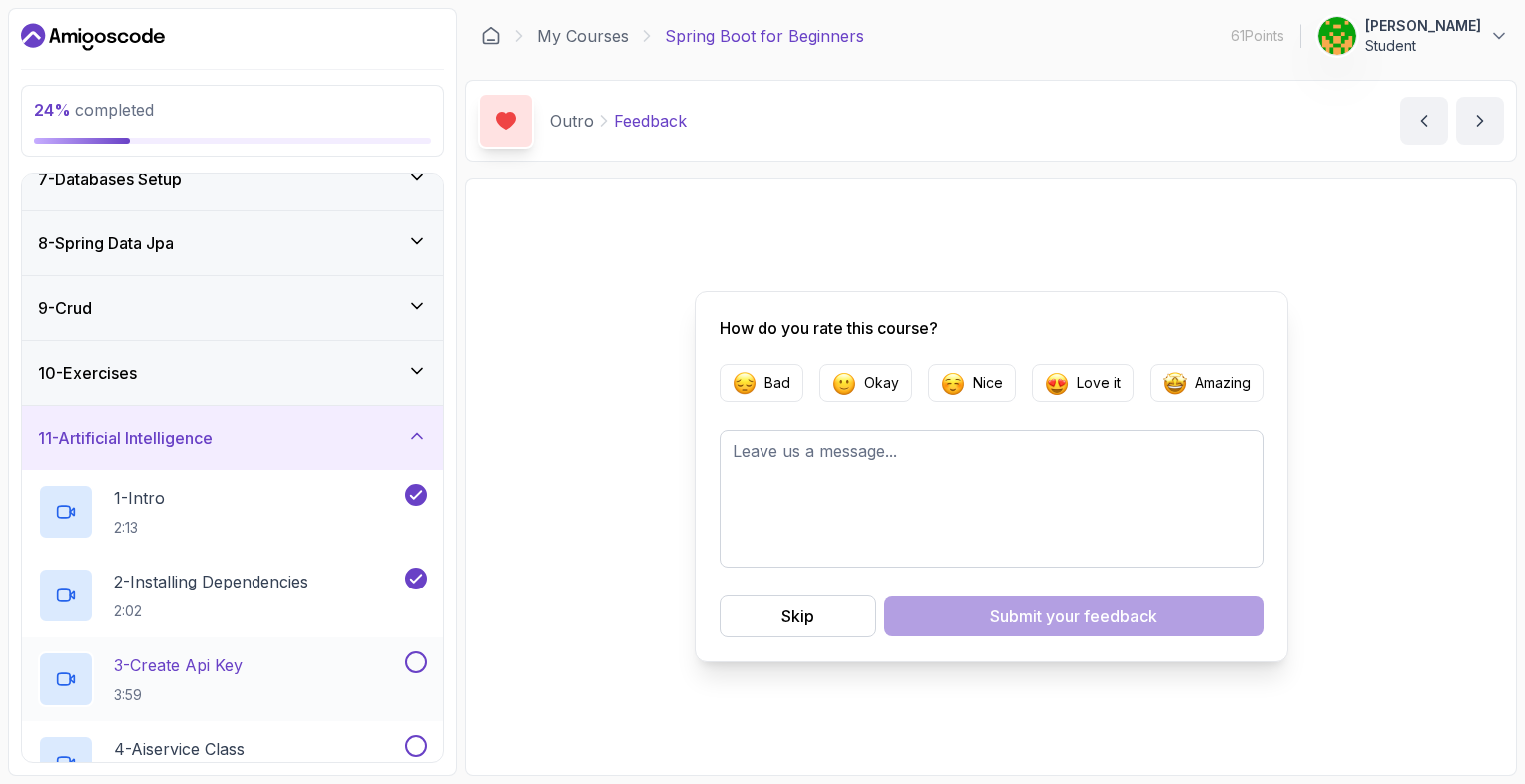 click at bounding box center [416, 662] 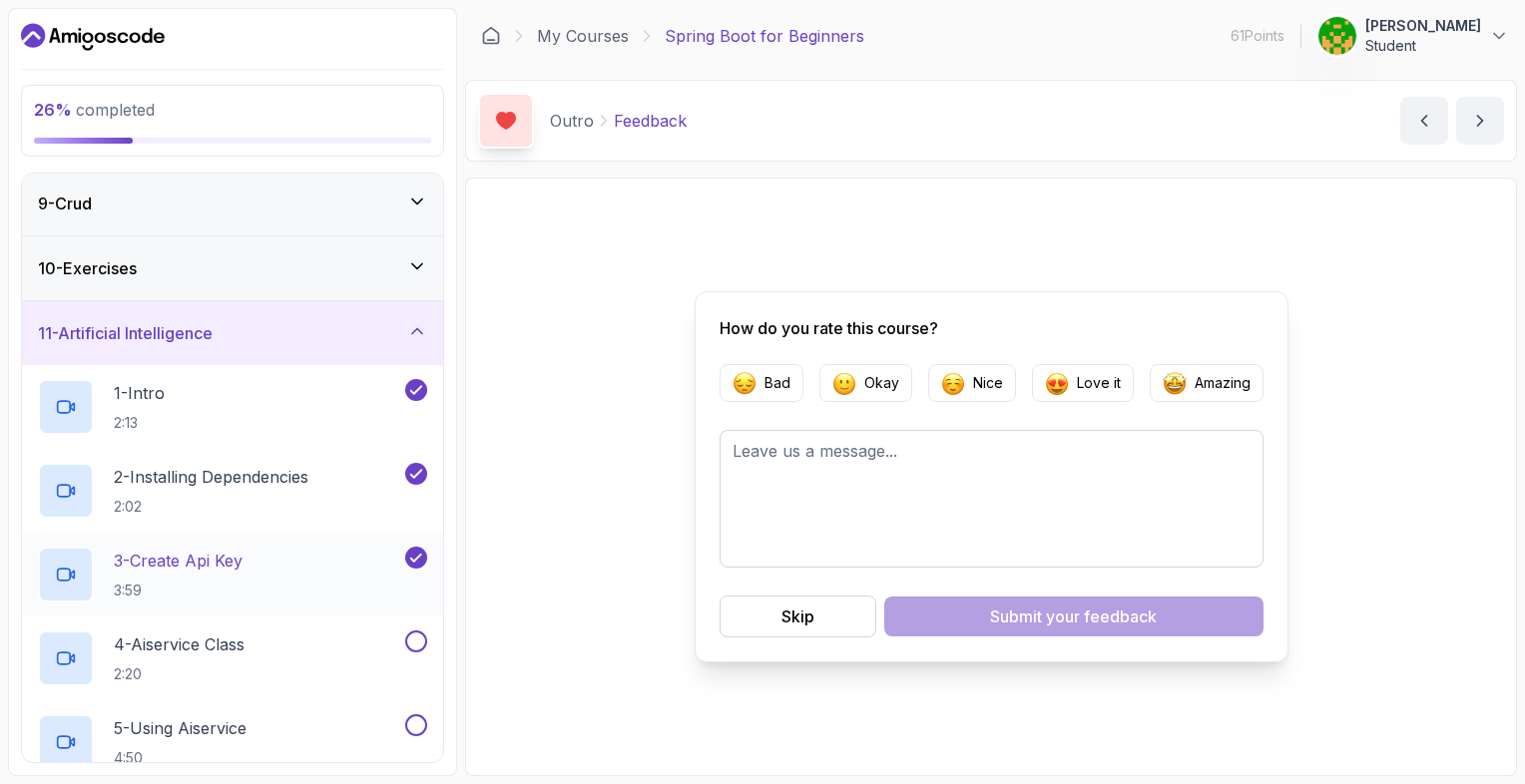 scroll, scrollTop: 522, scrollLeft: 0, axis: vertical 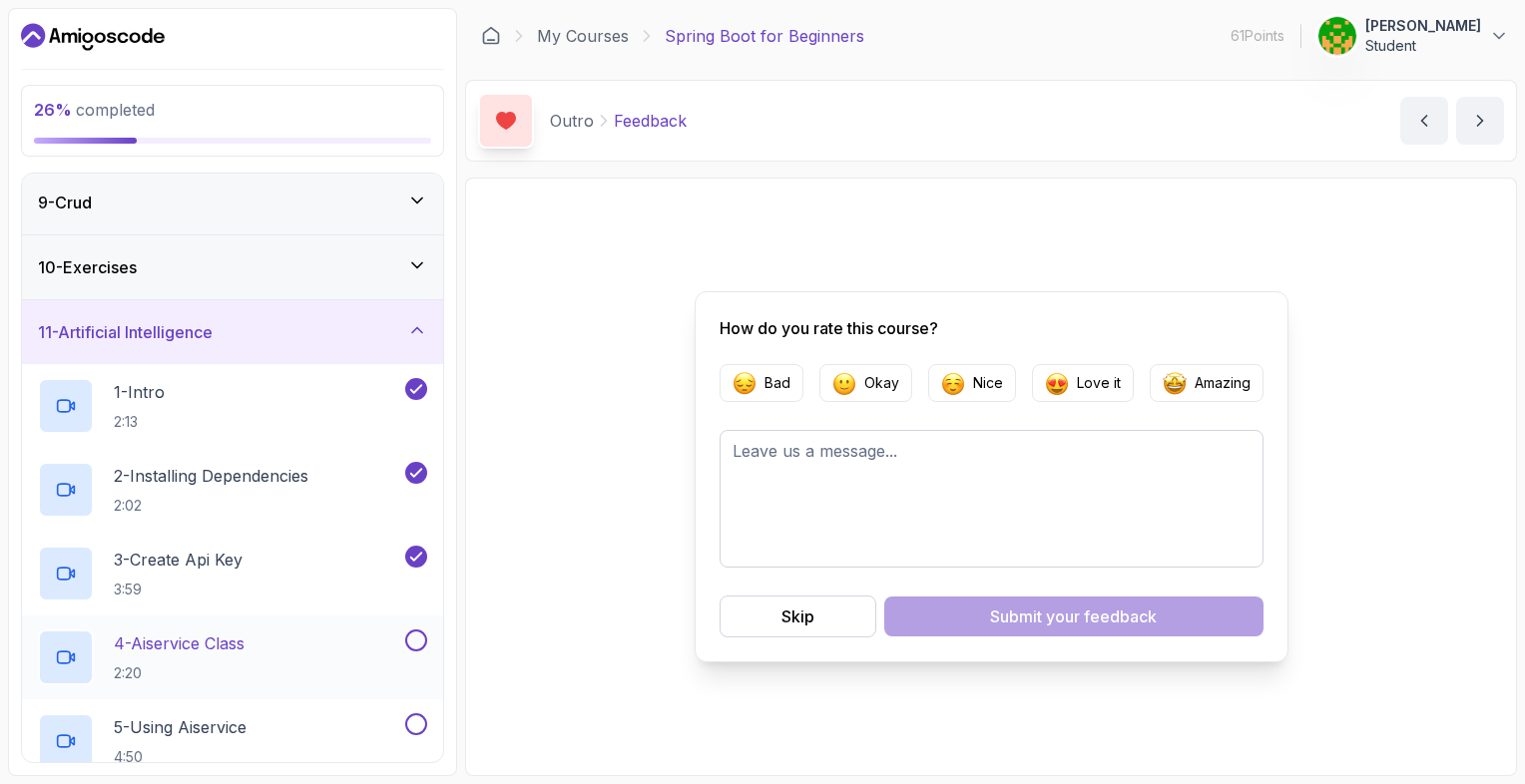 click at bounding box center (416, 640) 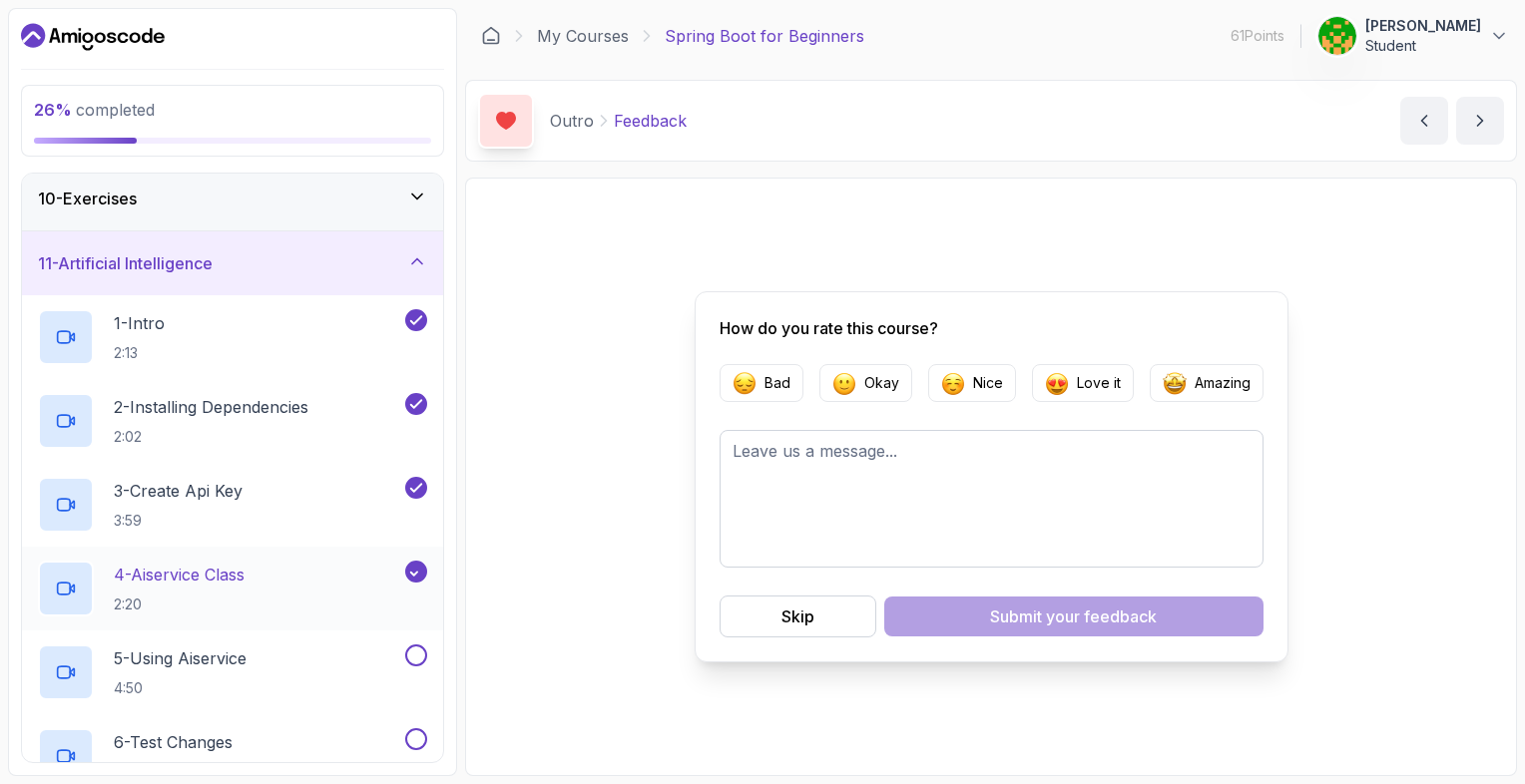 scroll, scrollTop: 601, scrollLeft: 0, axis: vertical 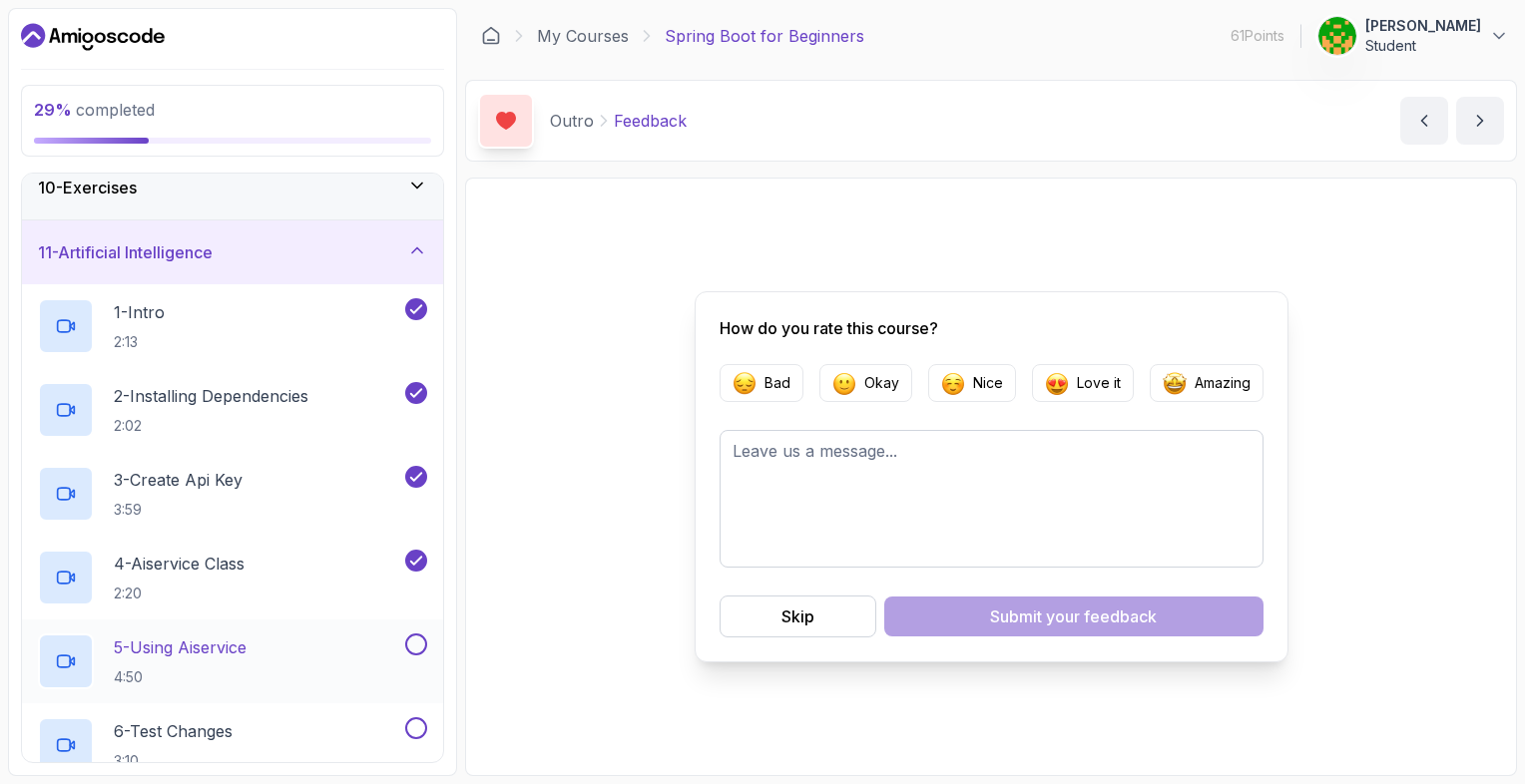 click at bounding box center (416, 644) 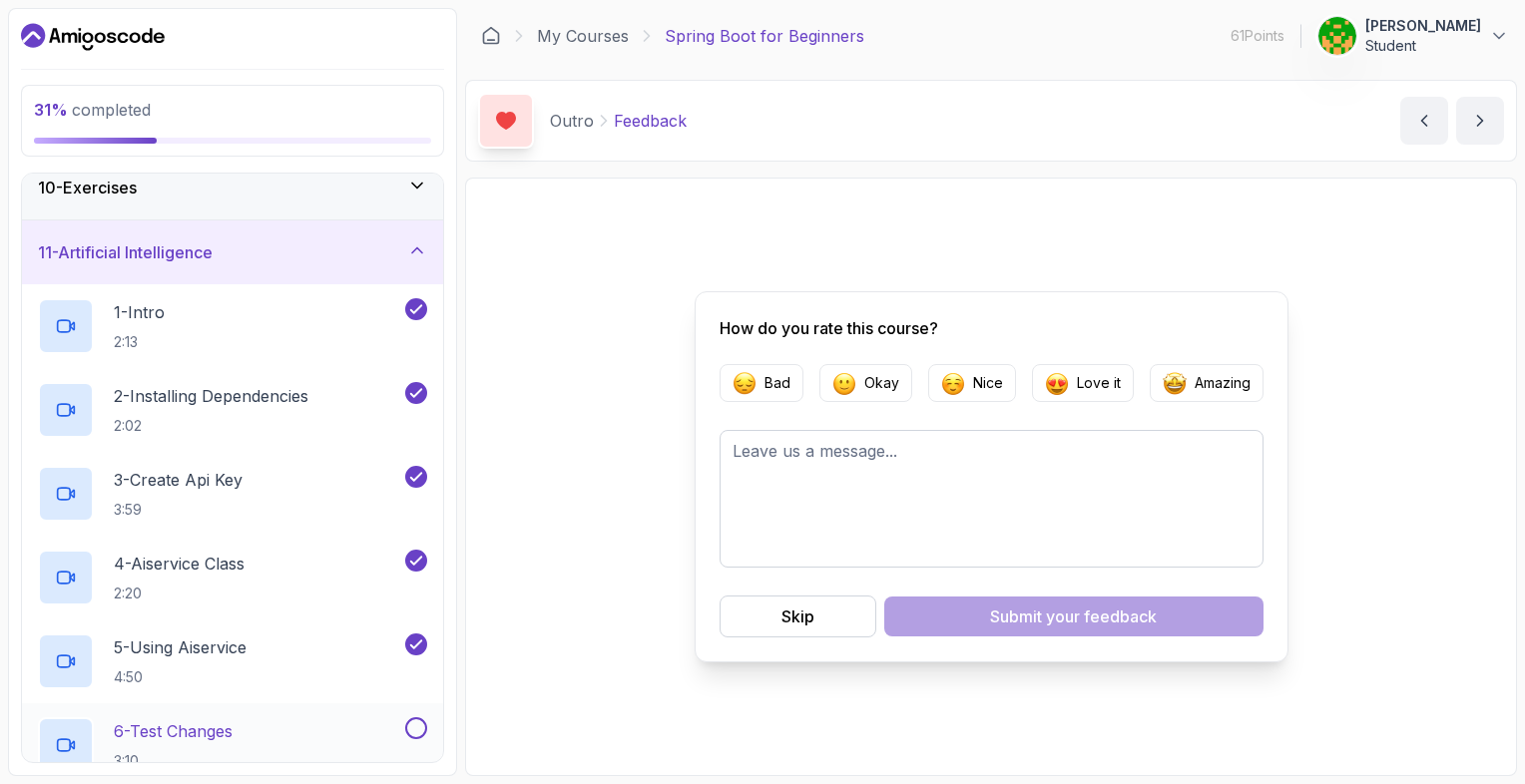 click at bounding box center (416, 728) 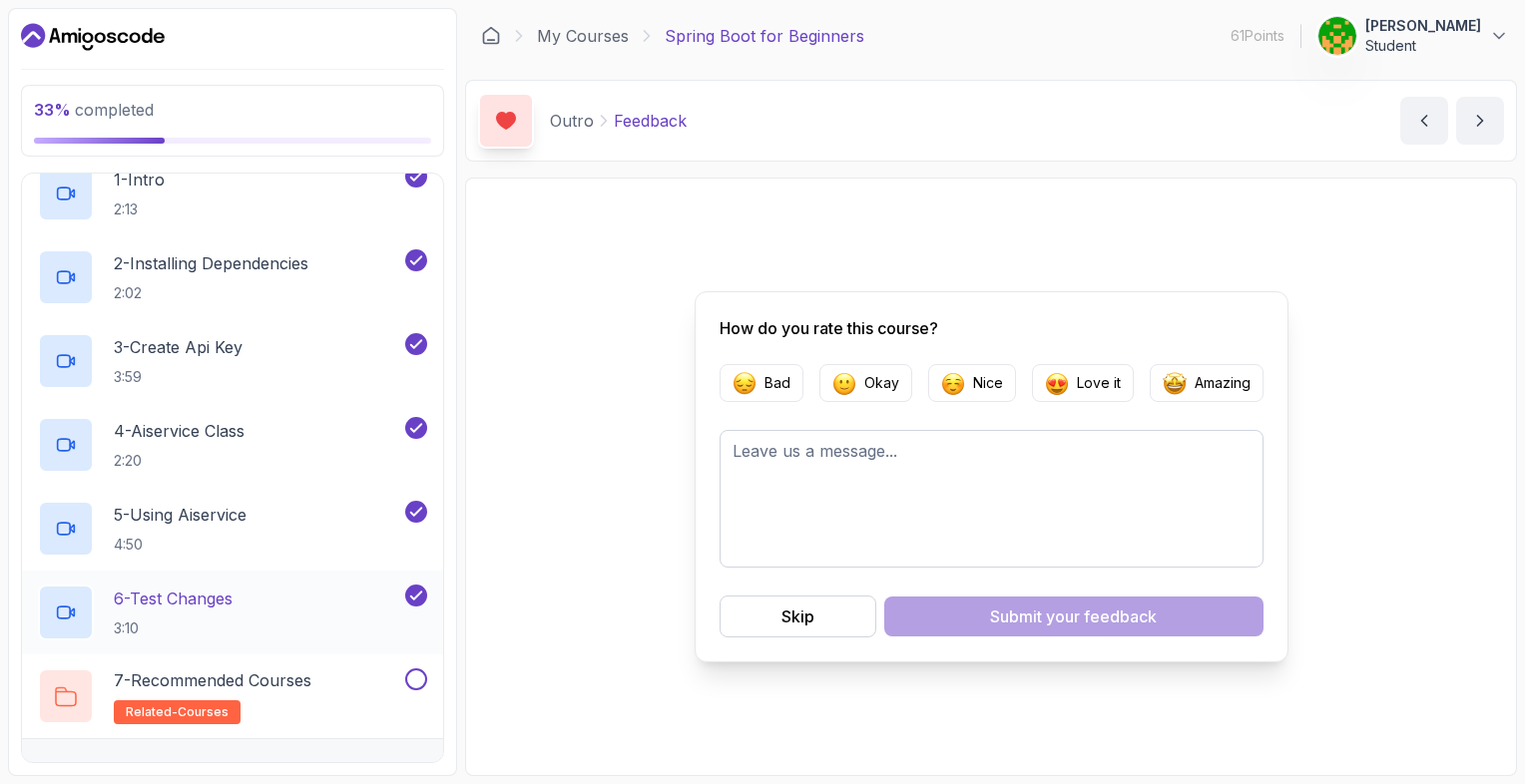 scroll, scrollTop: 736, scrollLeft: 0, axis: vertical 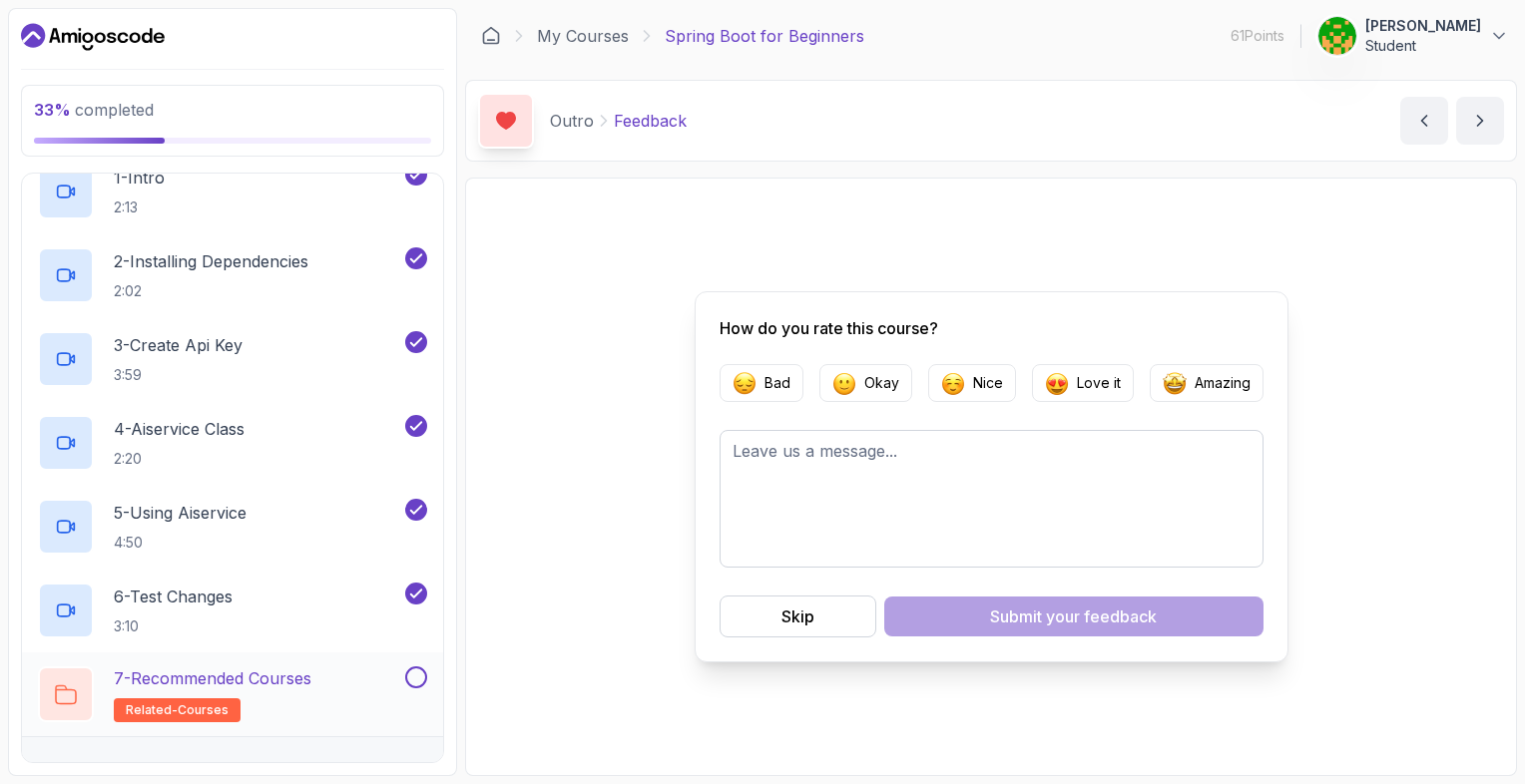 click at bounding box center [416, 677] 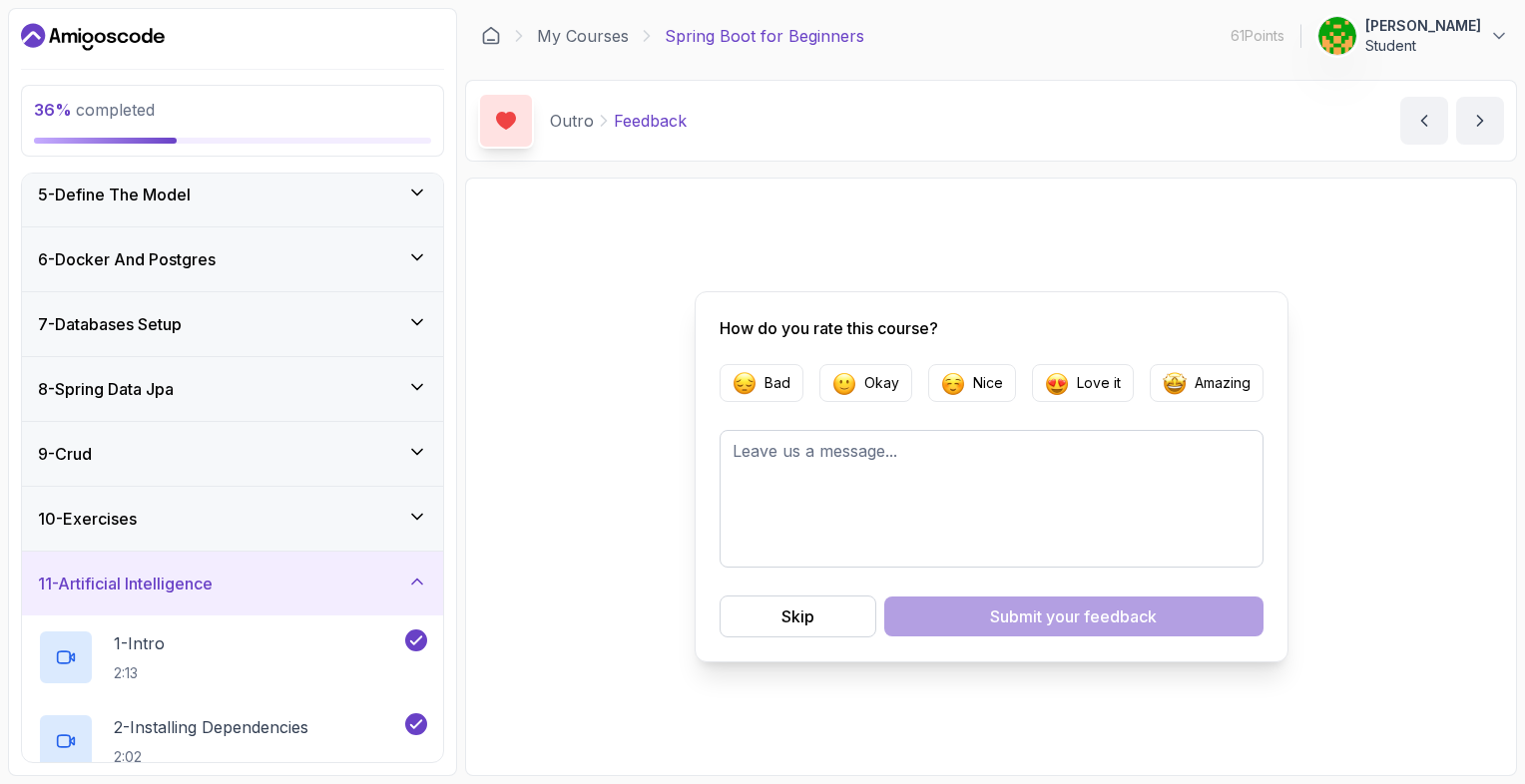 scroll, scrollTop: 239, scrollLeft: 0, axis: vertical 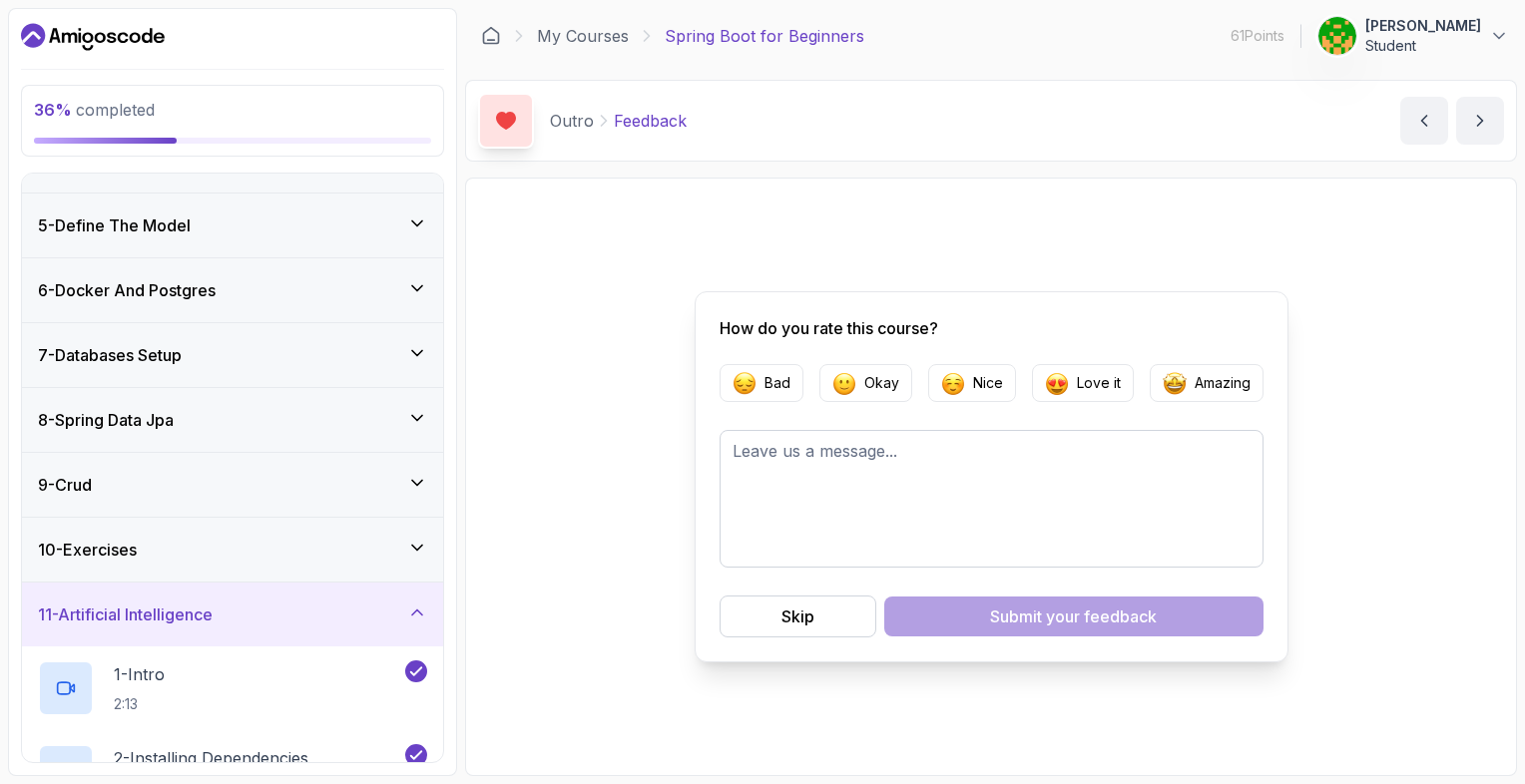 click on "10  -  Exercises" at bounding box center [233, 550] 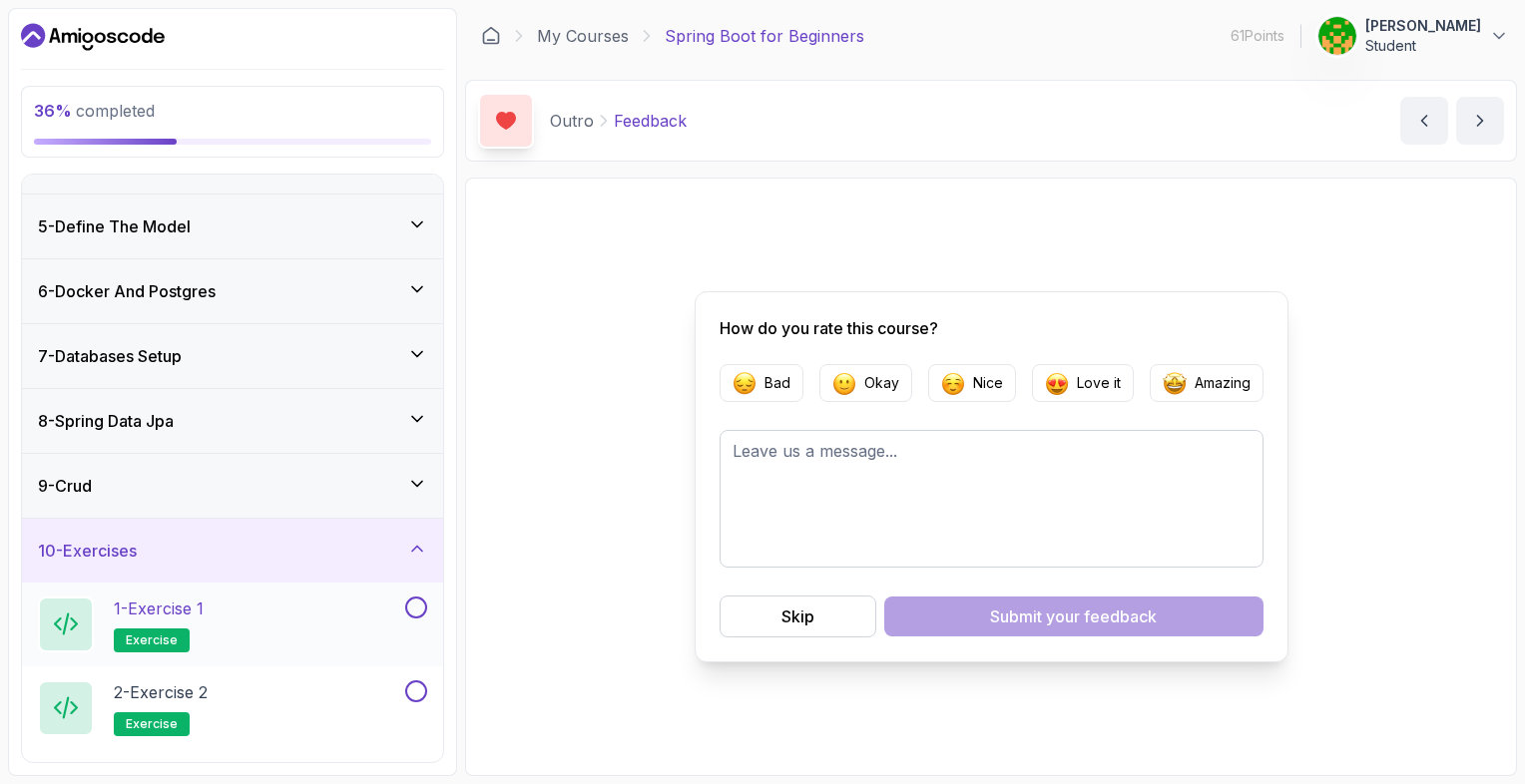 click at bounding box center [416, 607] 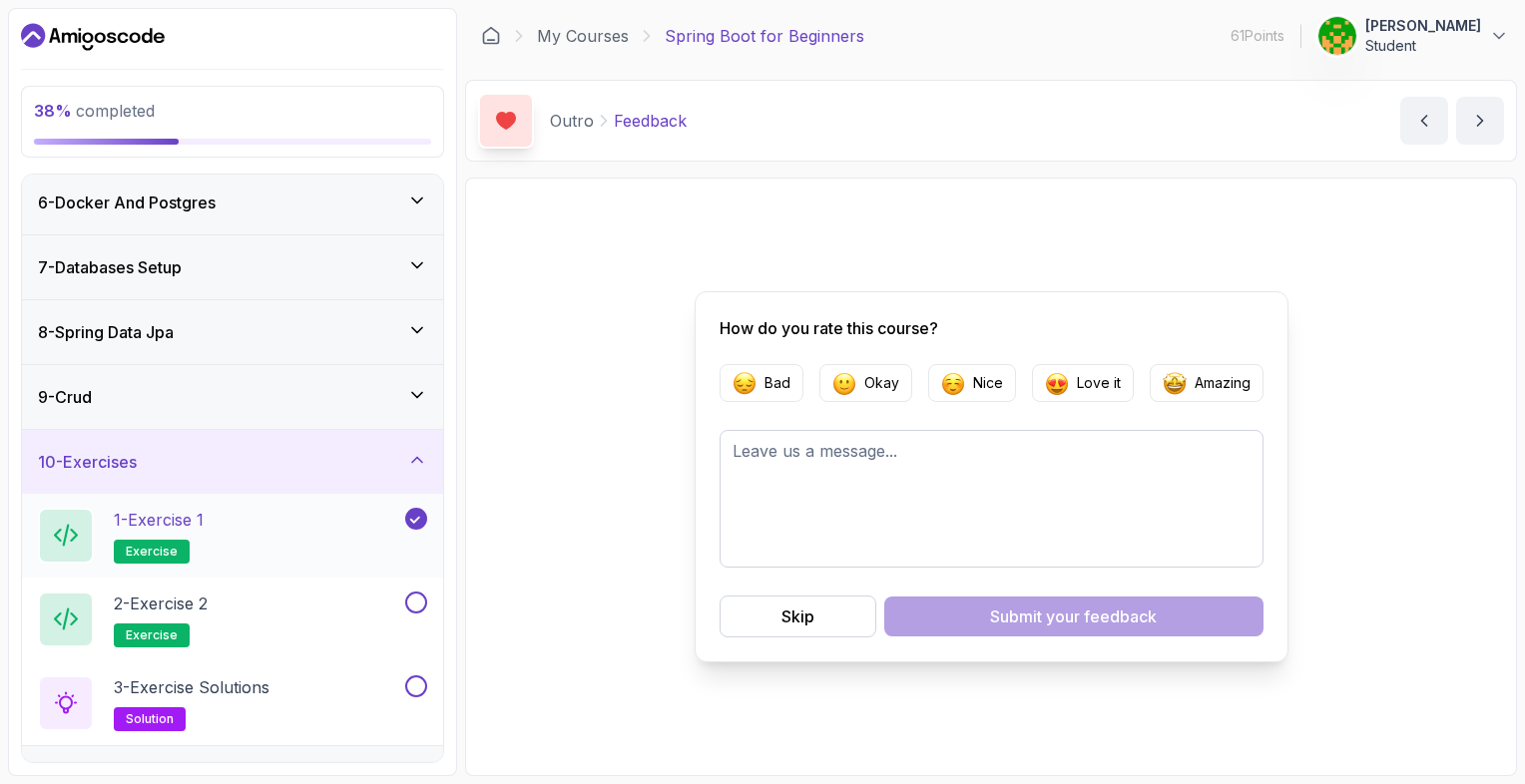 scroll, scrollTop: 329, scrollLeft: 0, axis: vertical 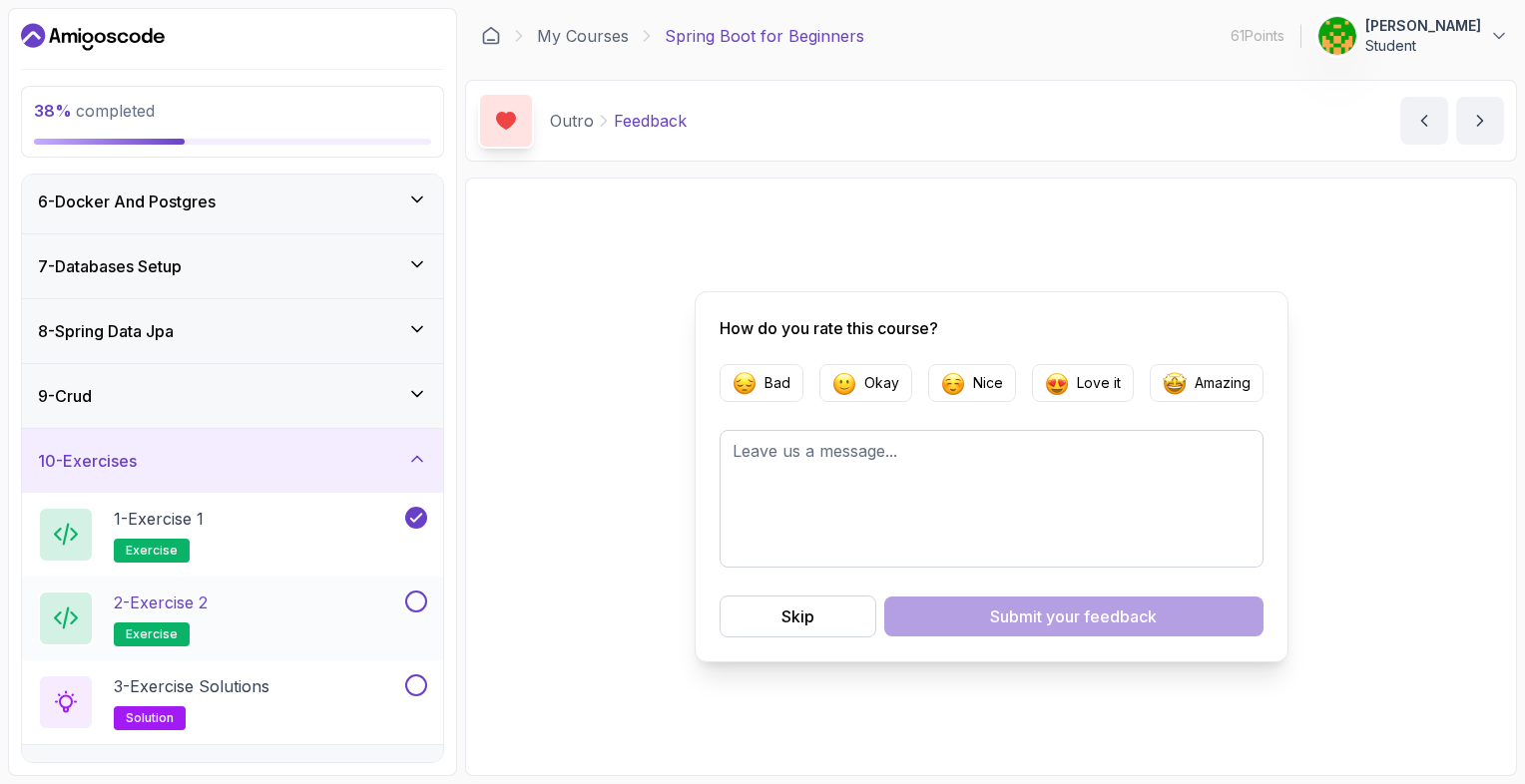 click at bounding box center [416, 601] 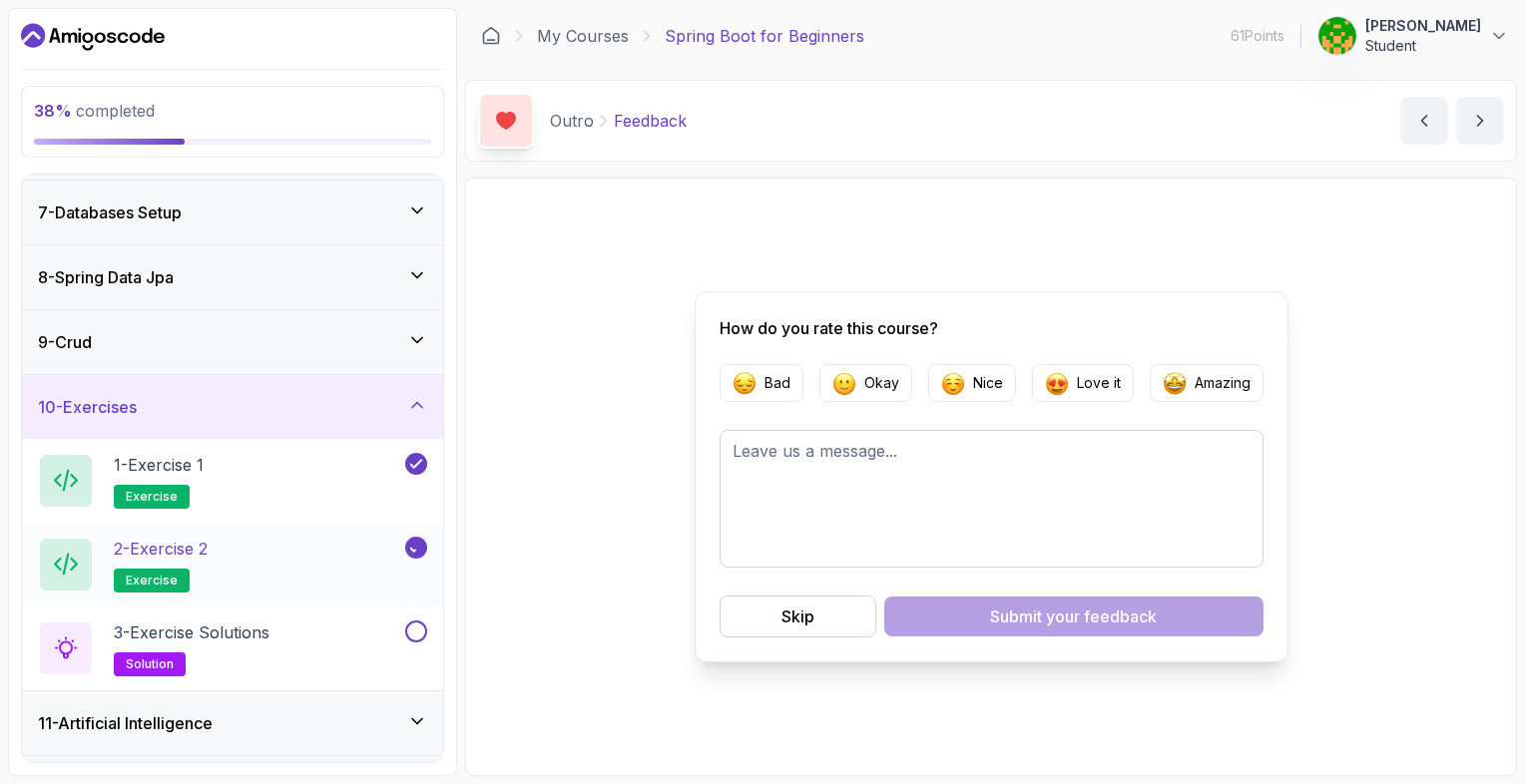 scroll, scrollTop: 384, scrollLeft: 0, axis: vertical 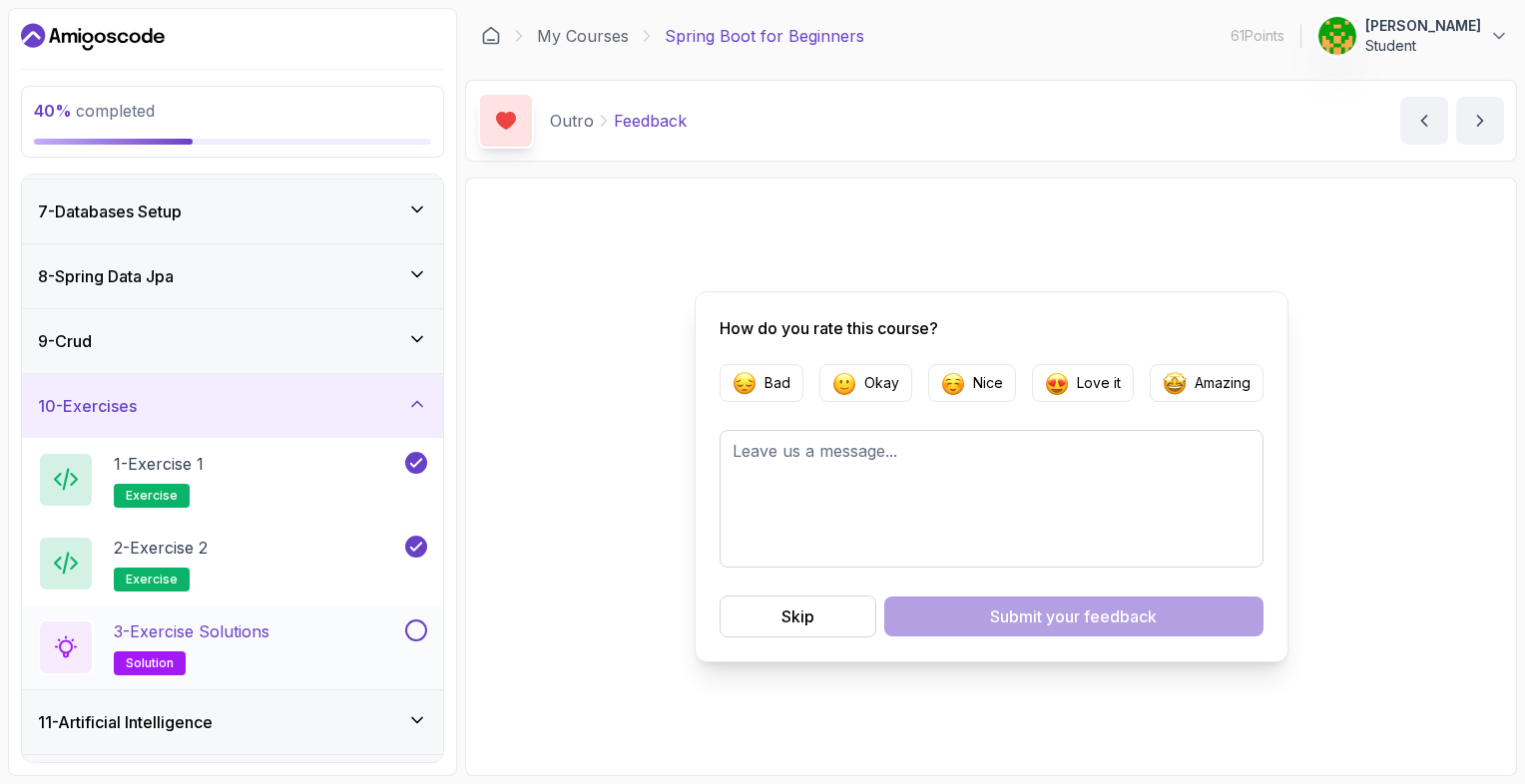 click on "3  -  Exercise Solutions solution" at bounding box center [233, 647] 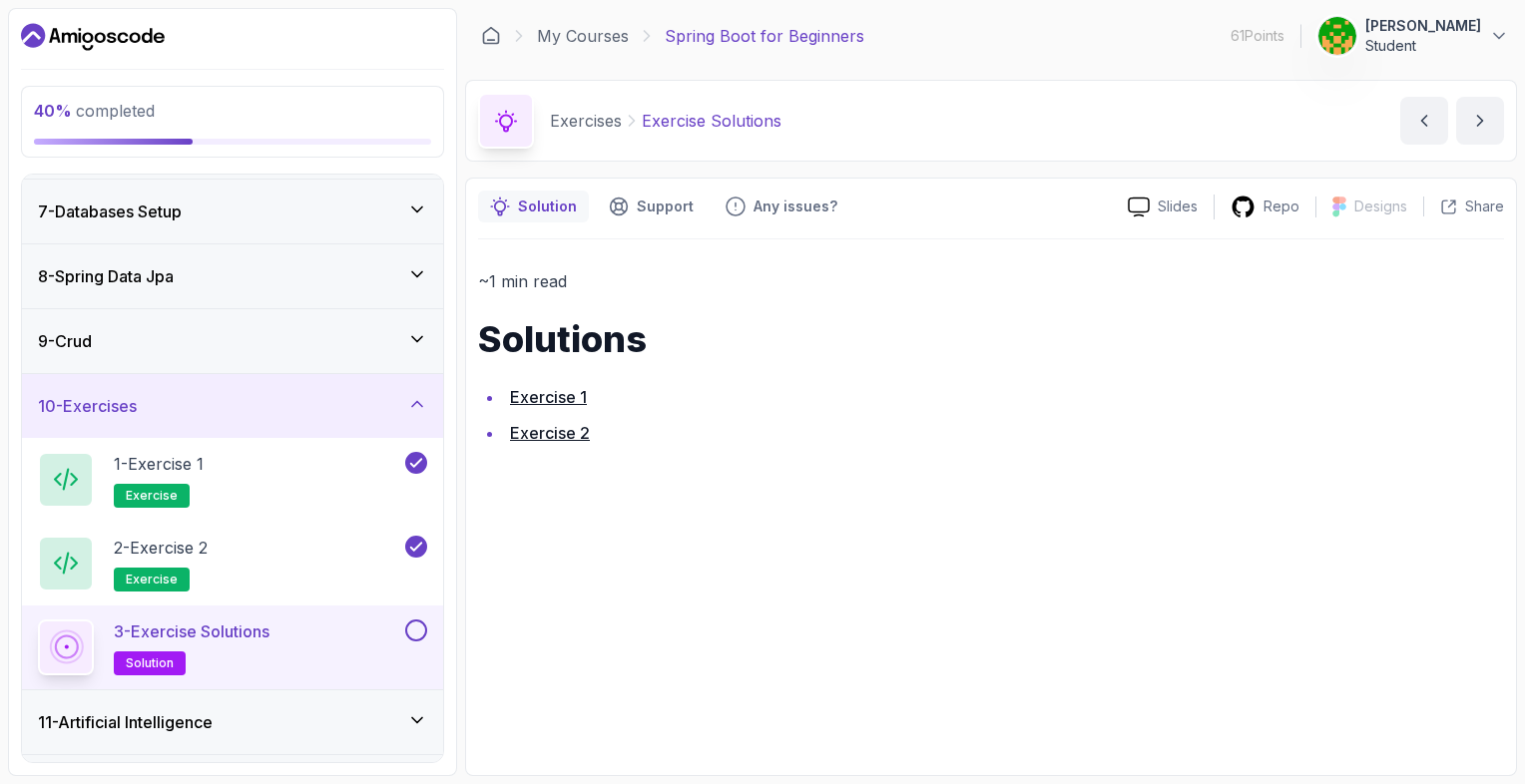 click at bounding box center [416, 630] 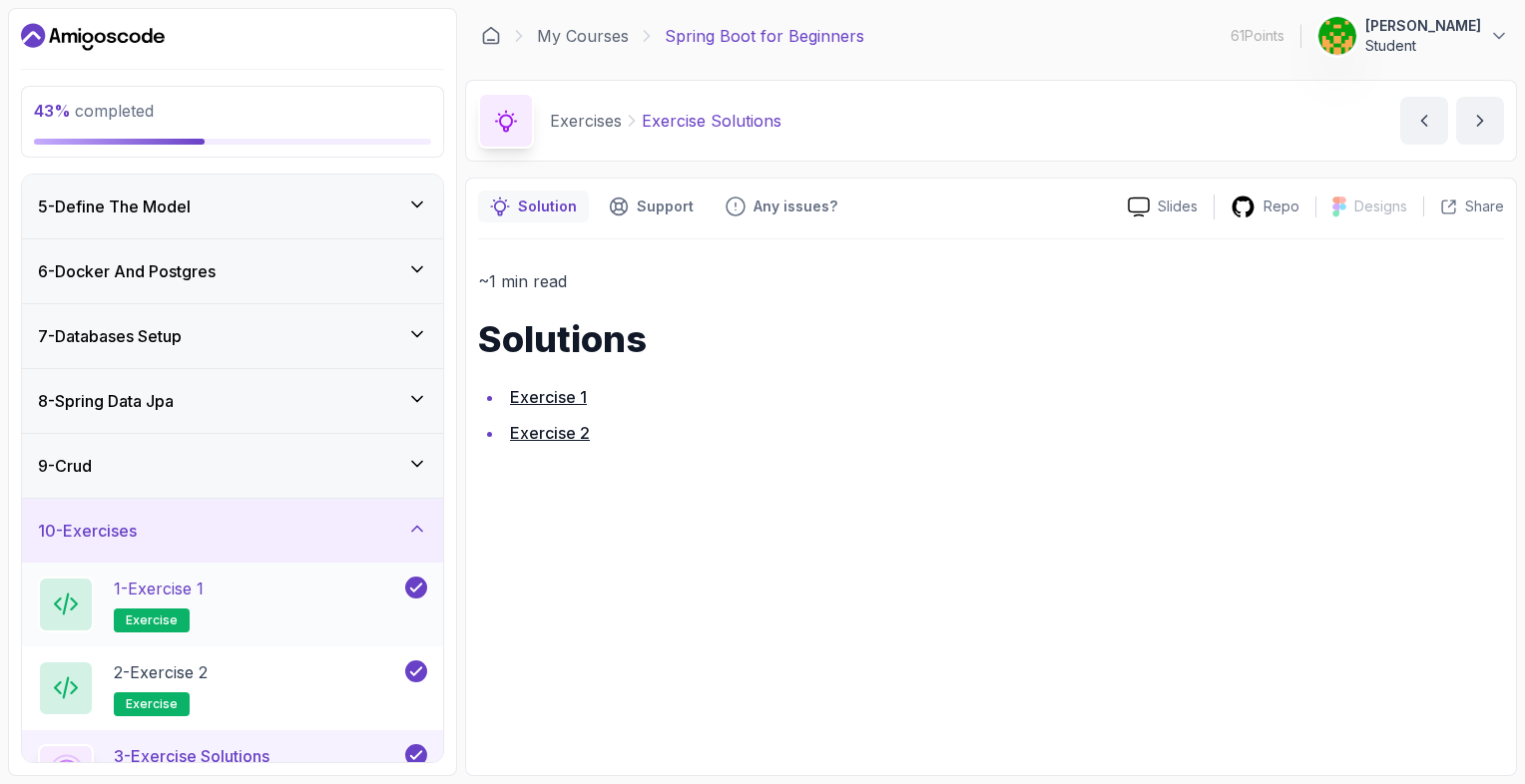 scroll, scrollTop: 224, scrollLeft: 0, axis: vertical 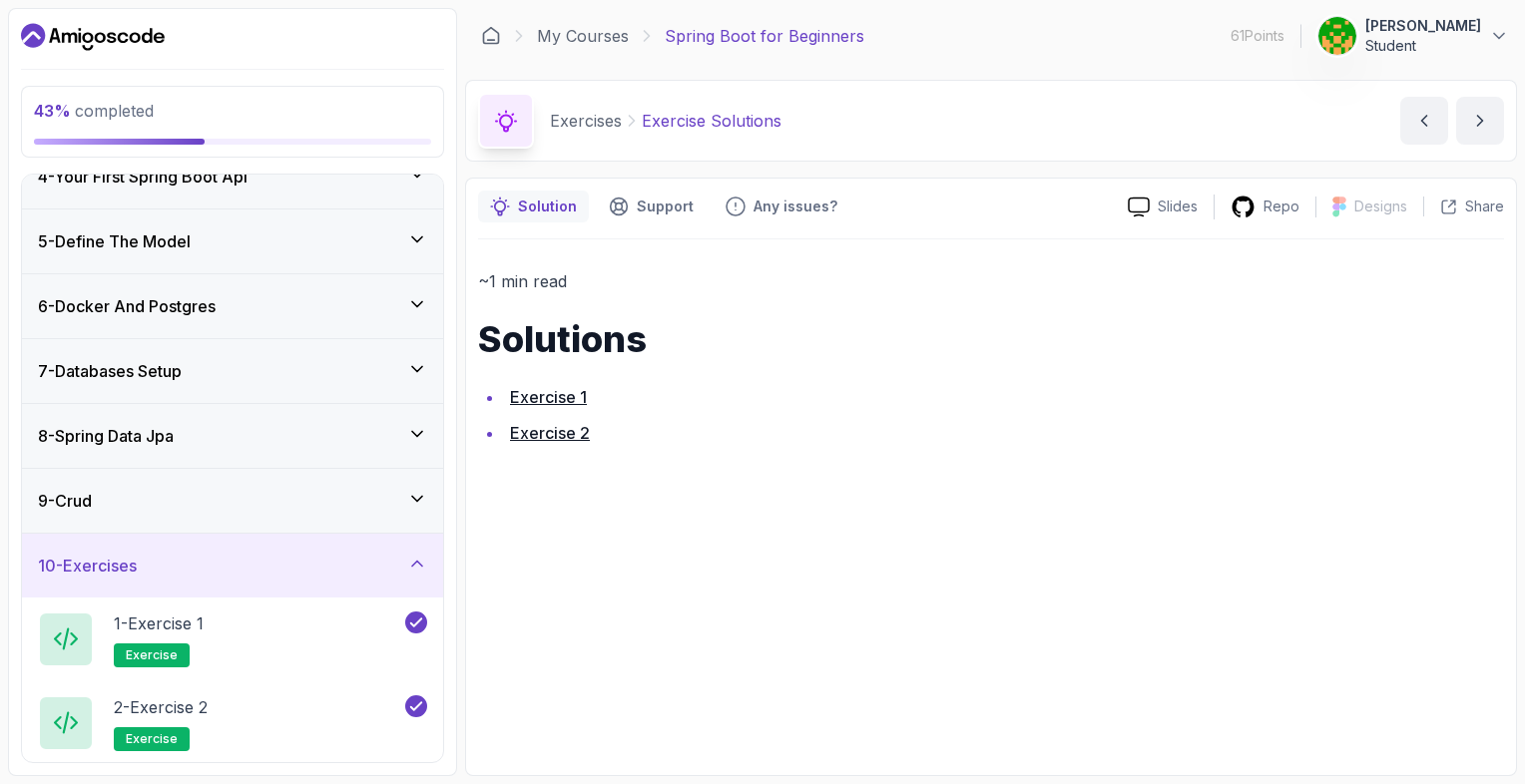 click on "9  -  Crud" at bounding box center (233, 501) 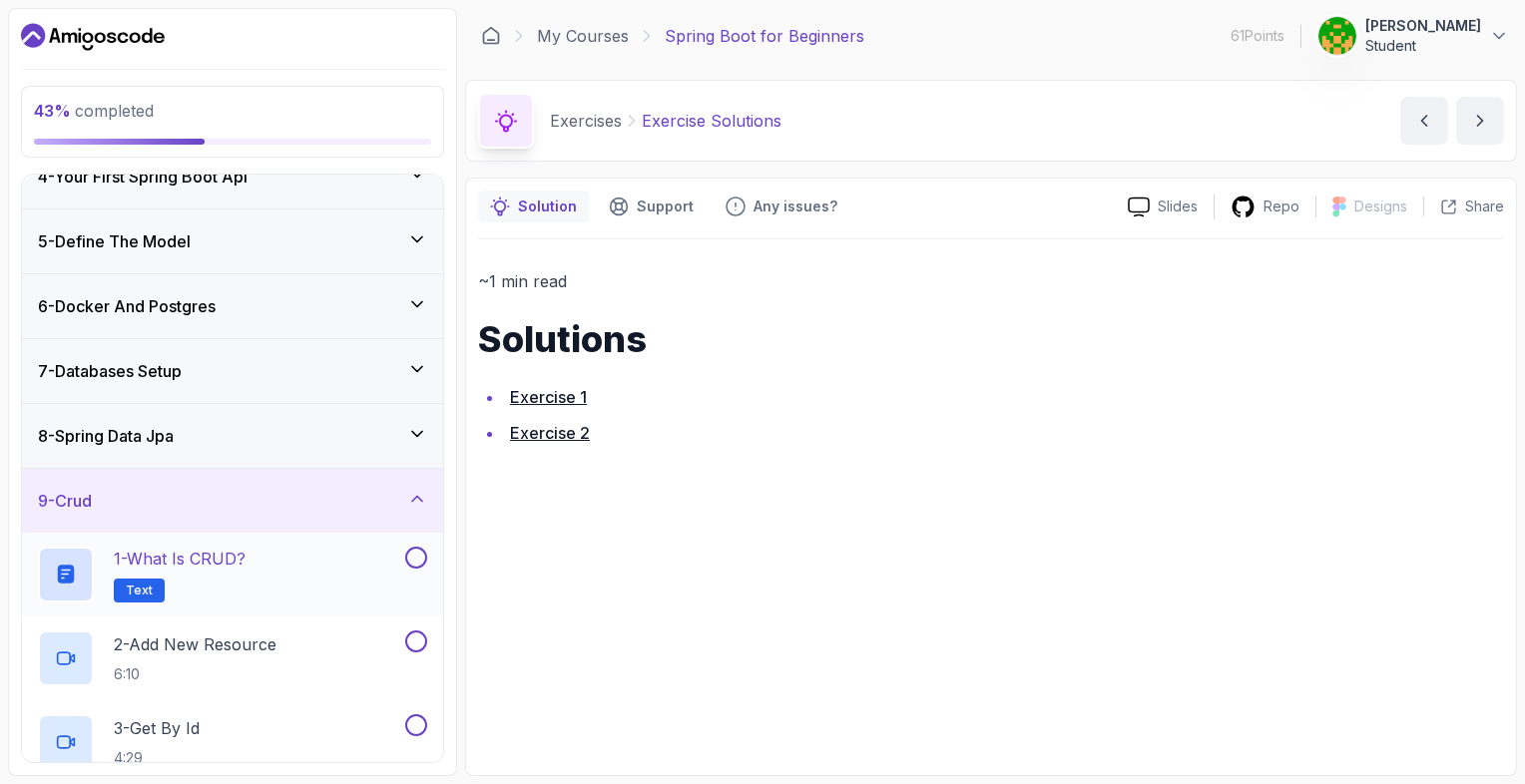 click on "1  -  What is CRUD? Text" at bounding box center [220, 575] 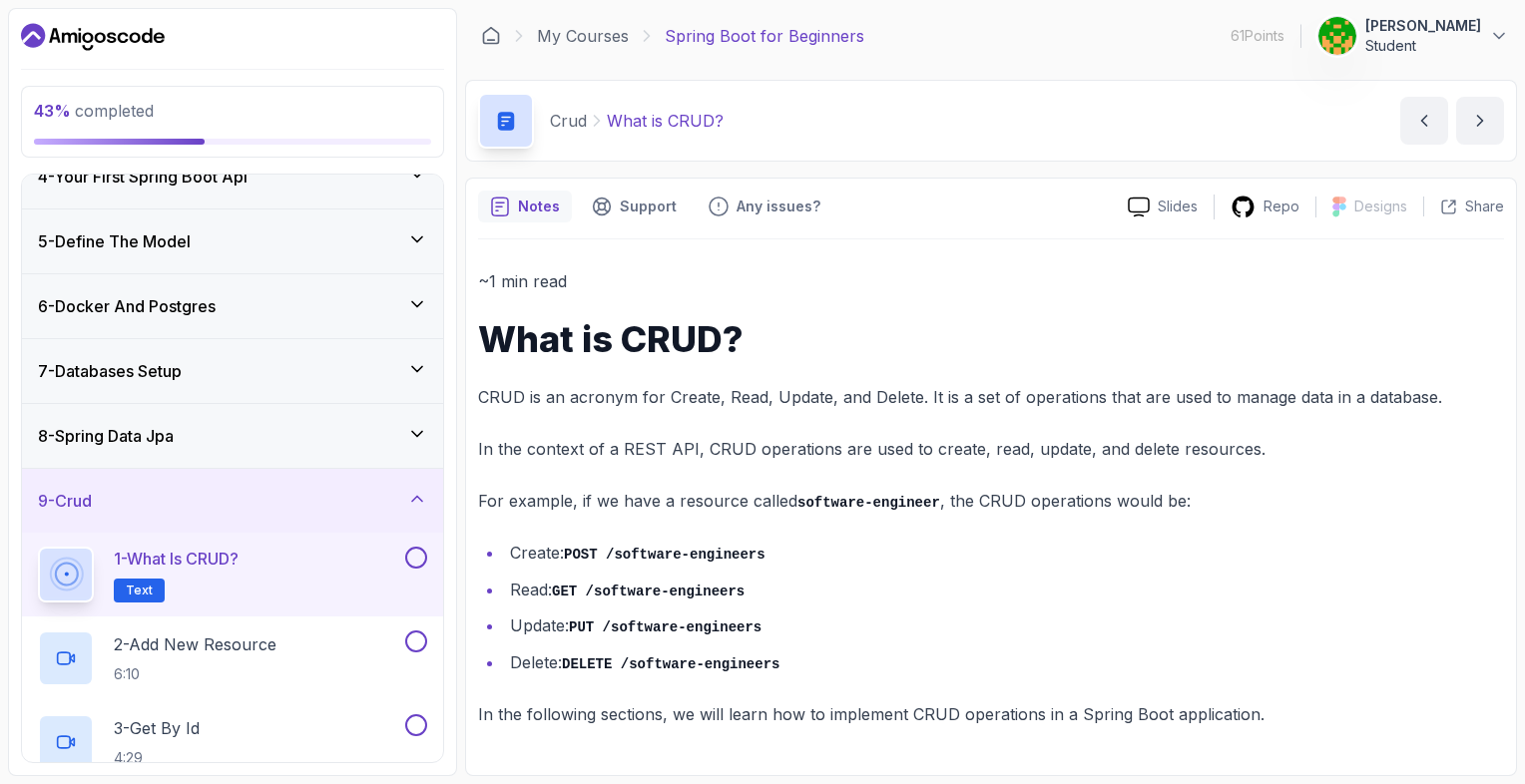 click at bounding box center [416, 558] 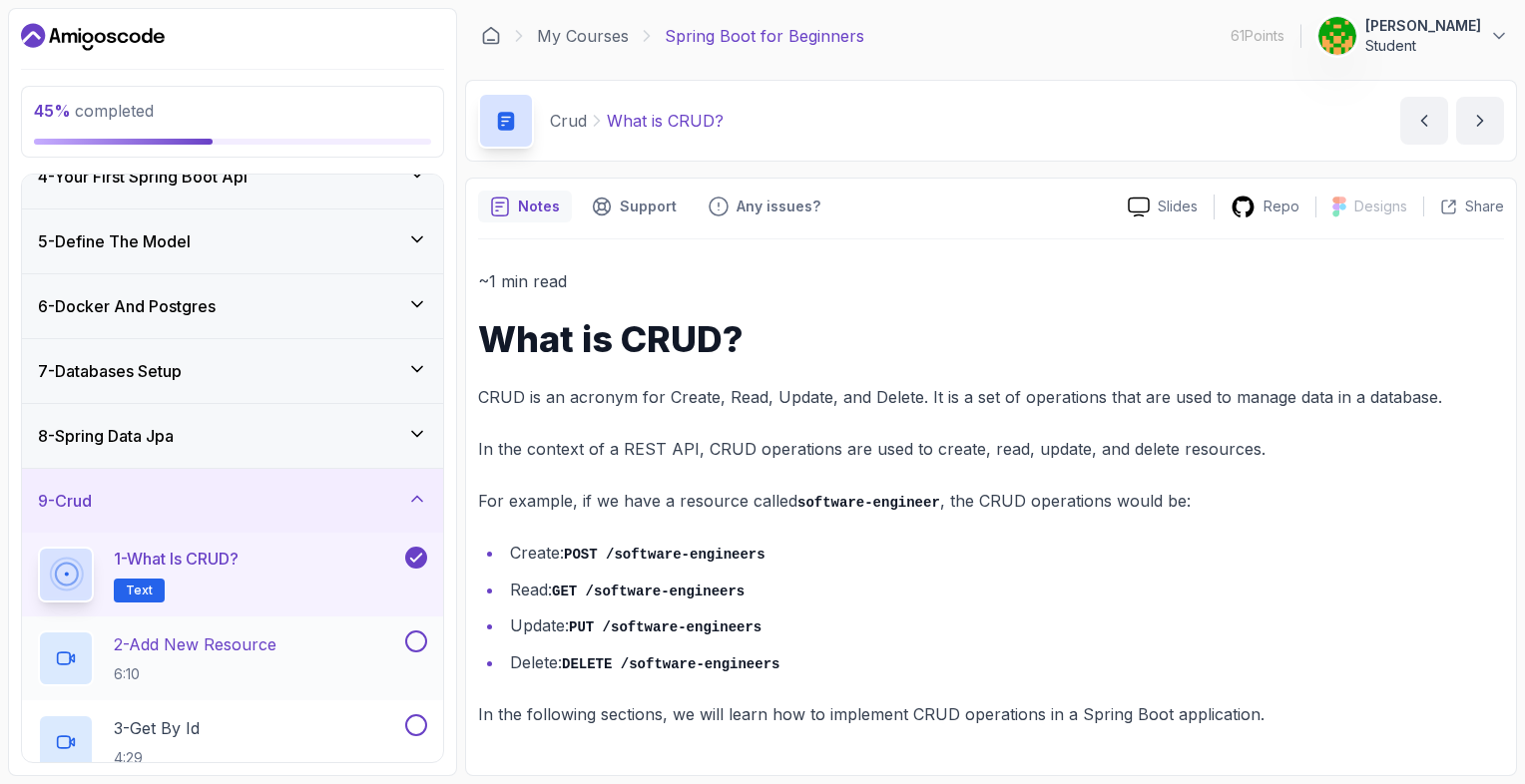 click at bounding box center [416, 641] 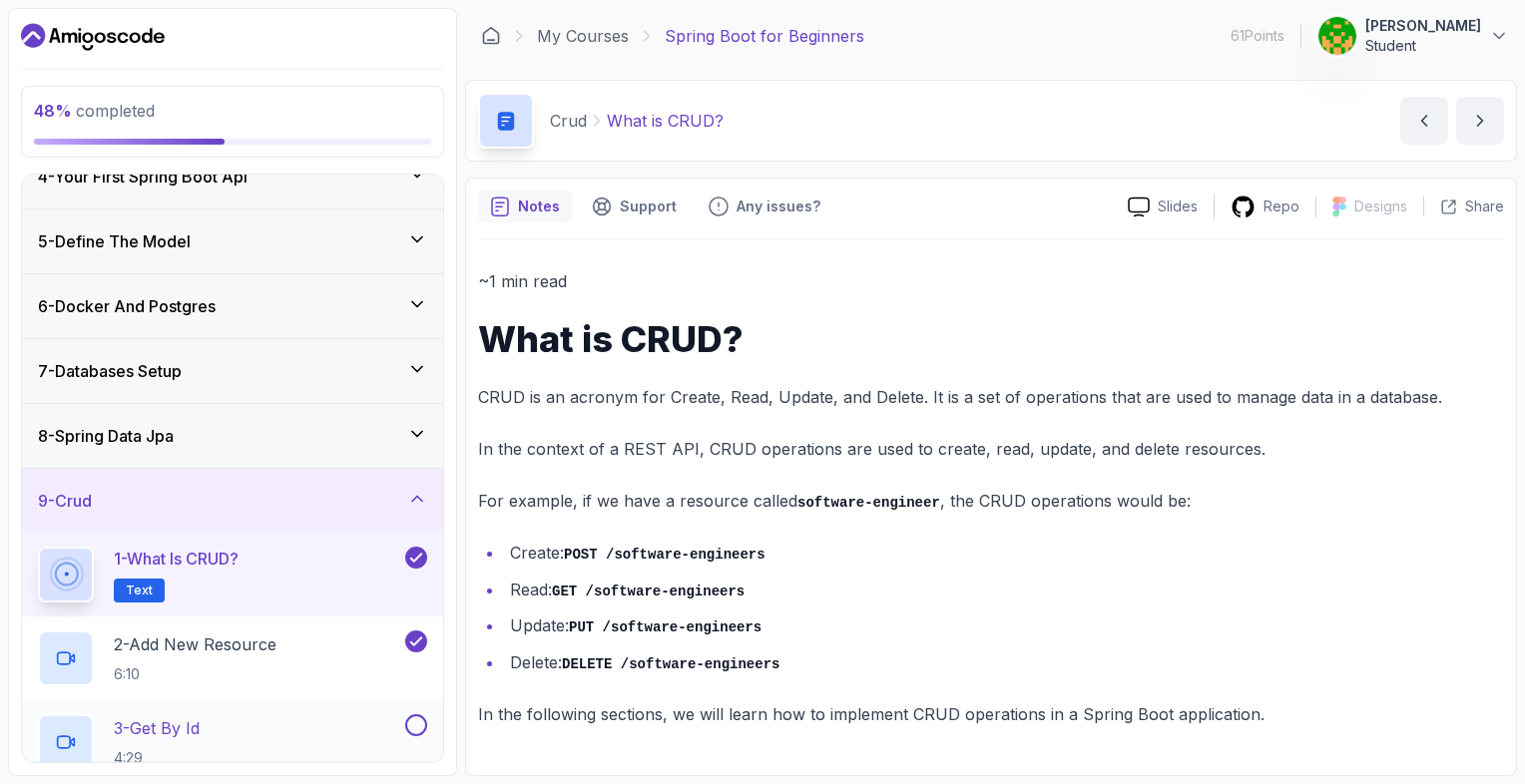 click at bounding box center (416, 725) 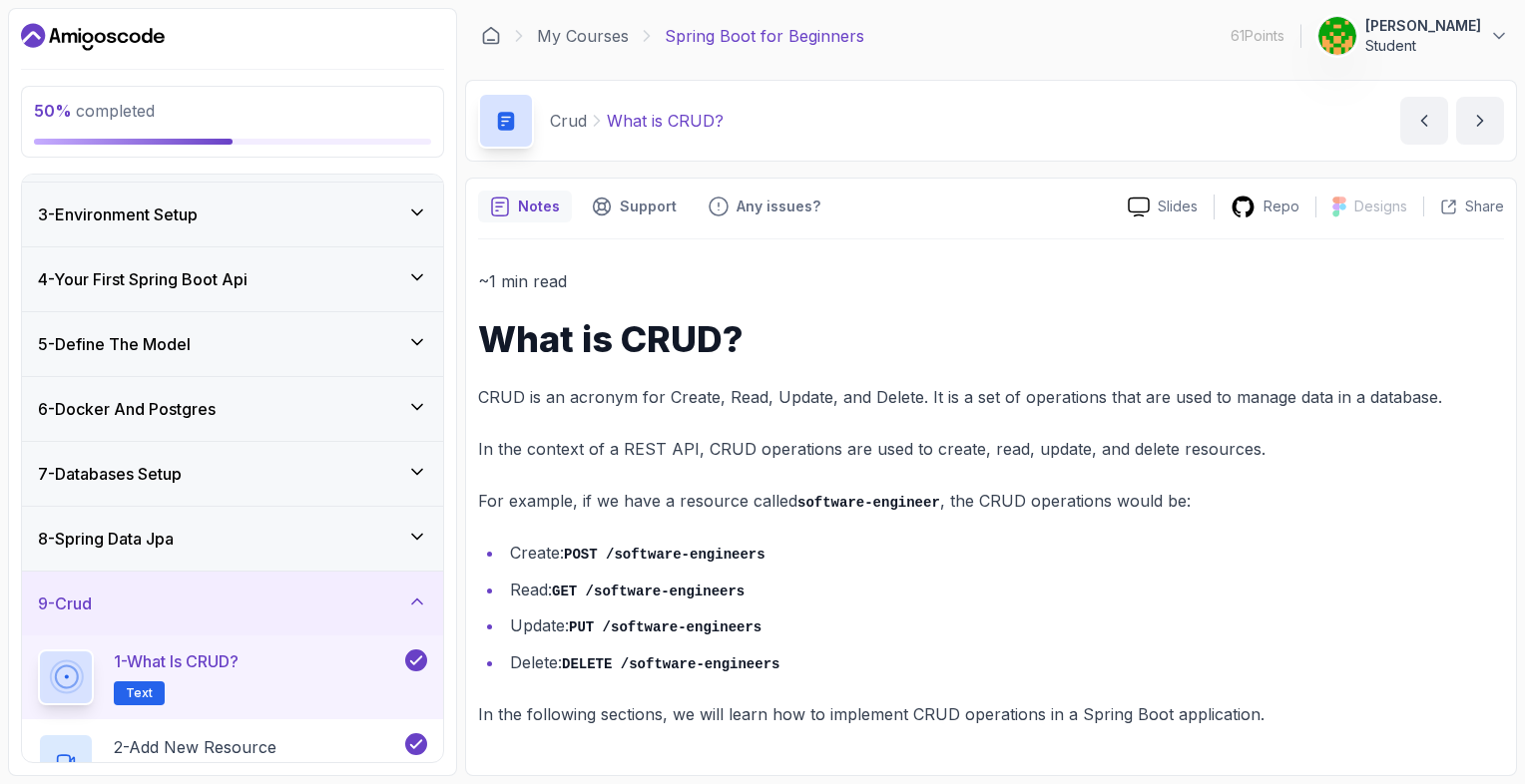 scroll, scrollTop: 121, scrollLeft: 0, axis: vertical 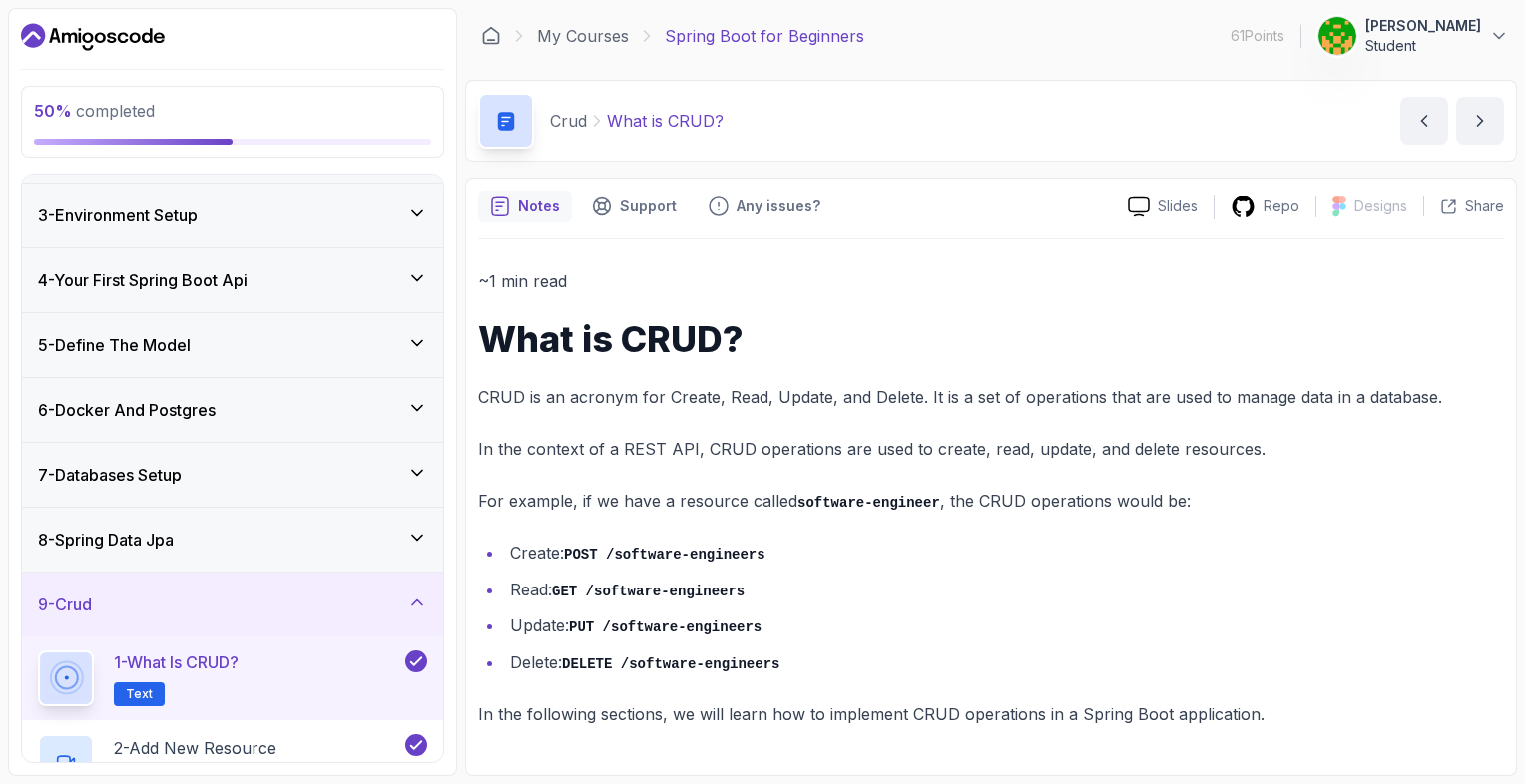 click on "8  -  Spring Data Jpa" at bounding box center (233, 540) 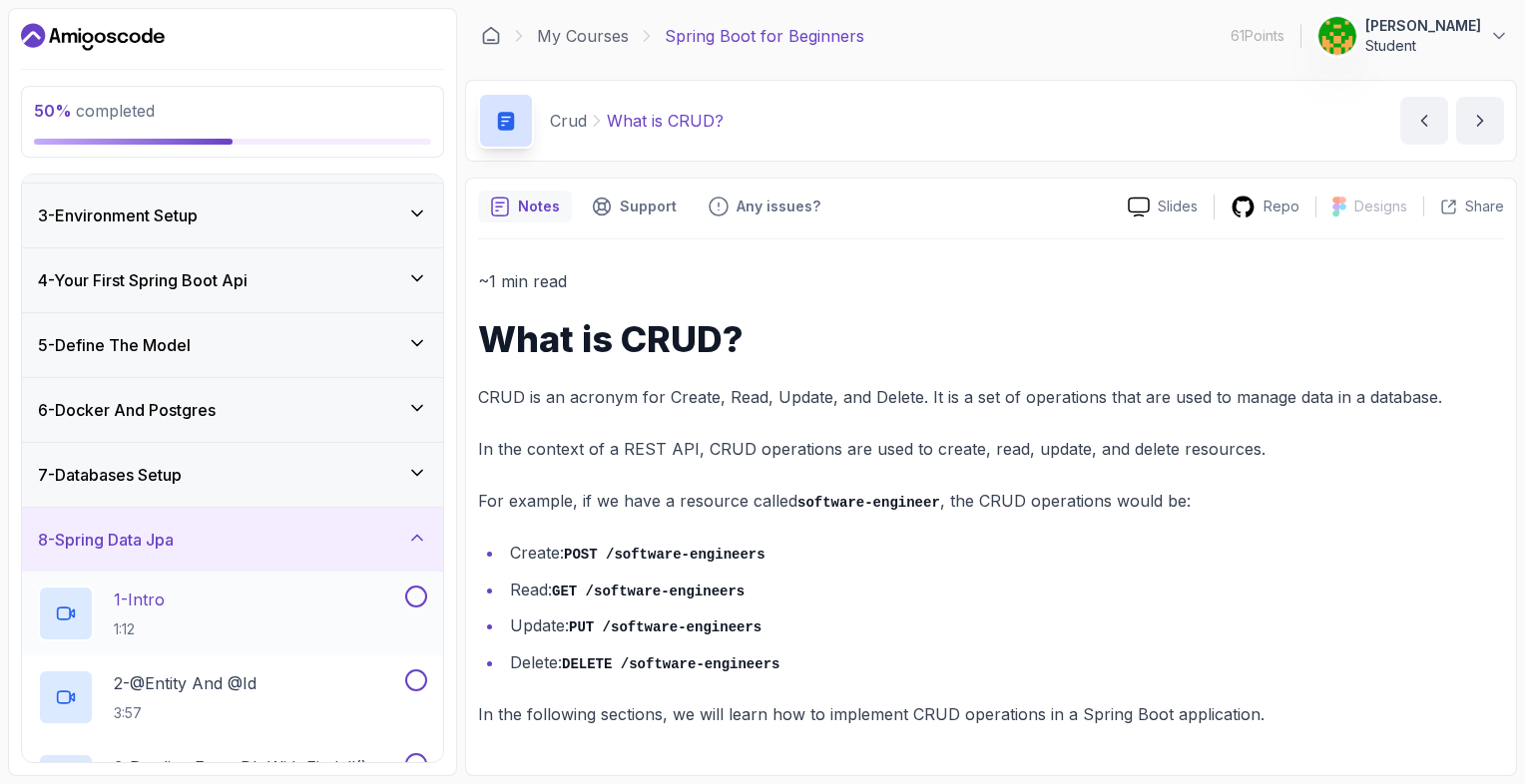 click at bounding box center [416, 596] 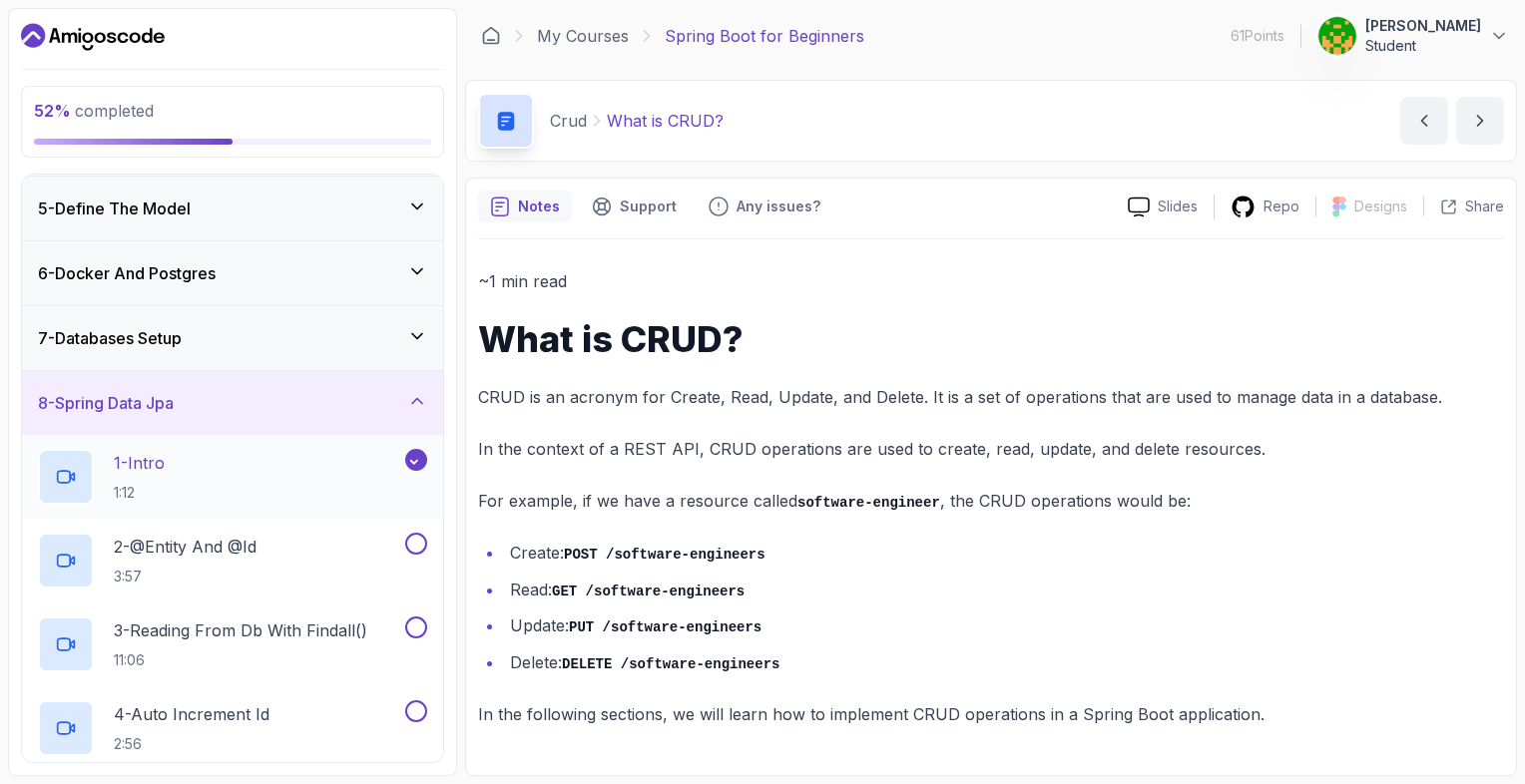 scroll, scrollTop: 271, scrollLeft: 0, axis: vertical 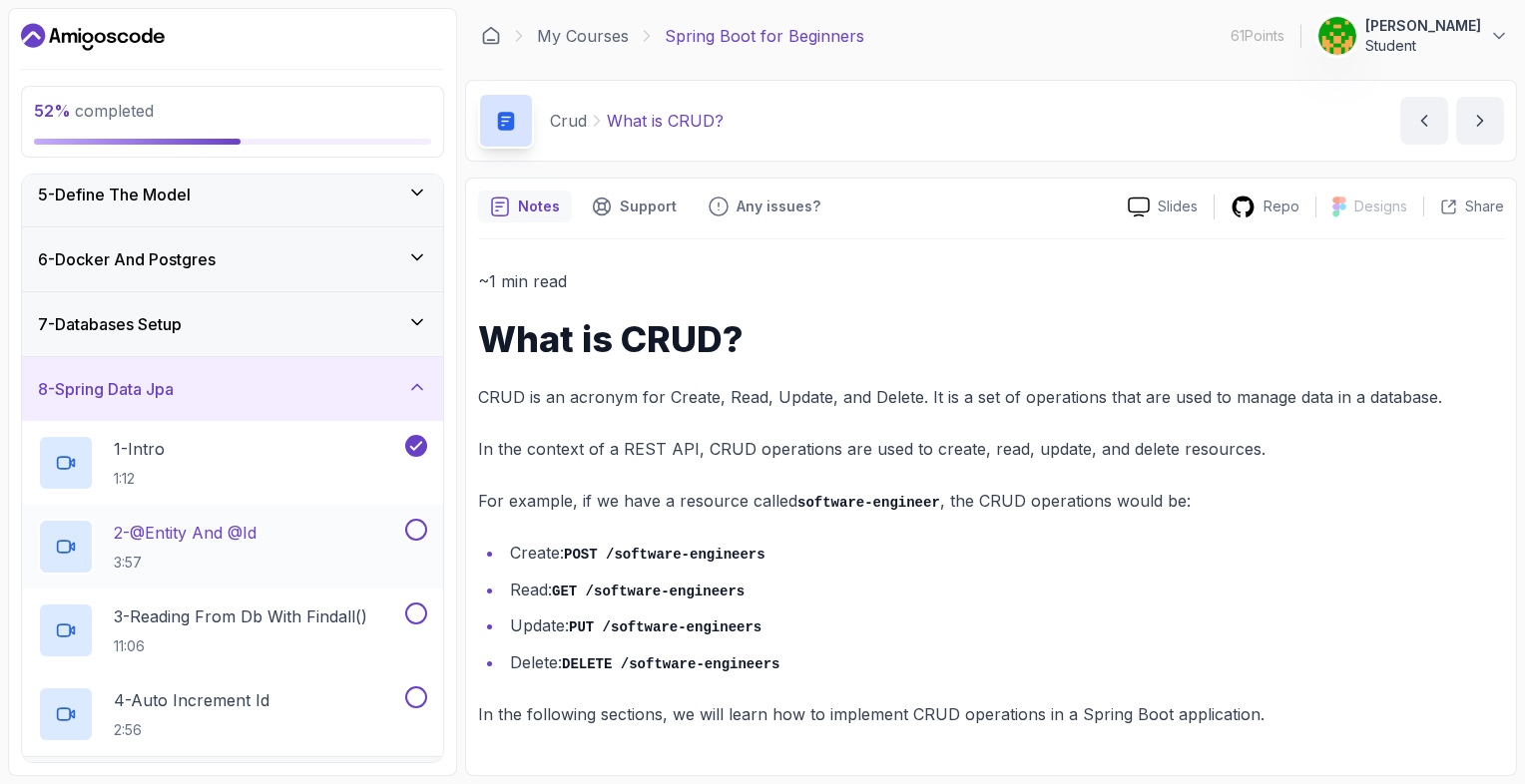click at bounding box center [416, 530] 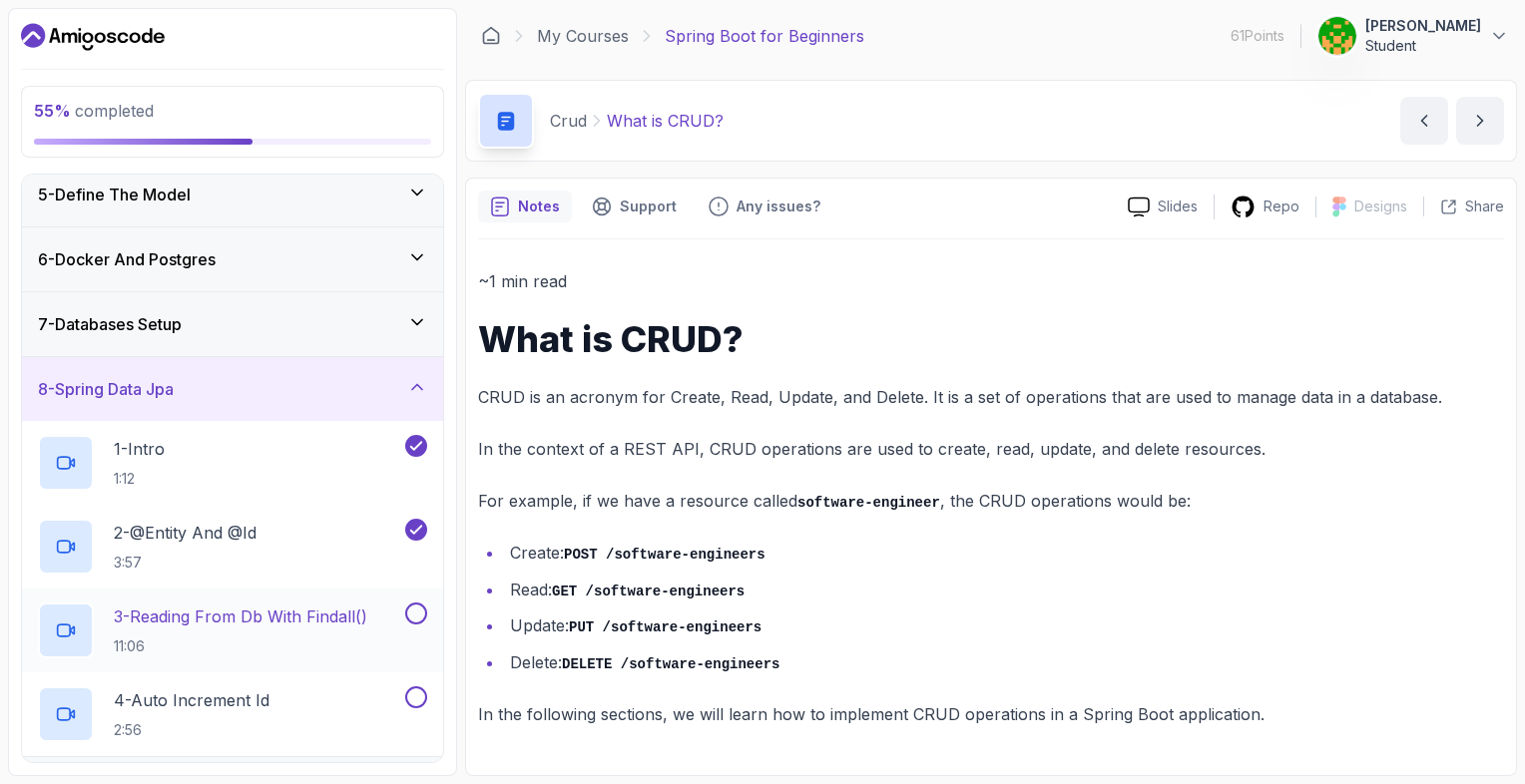 click at bounding box center (416, 613) 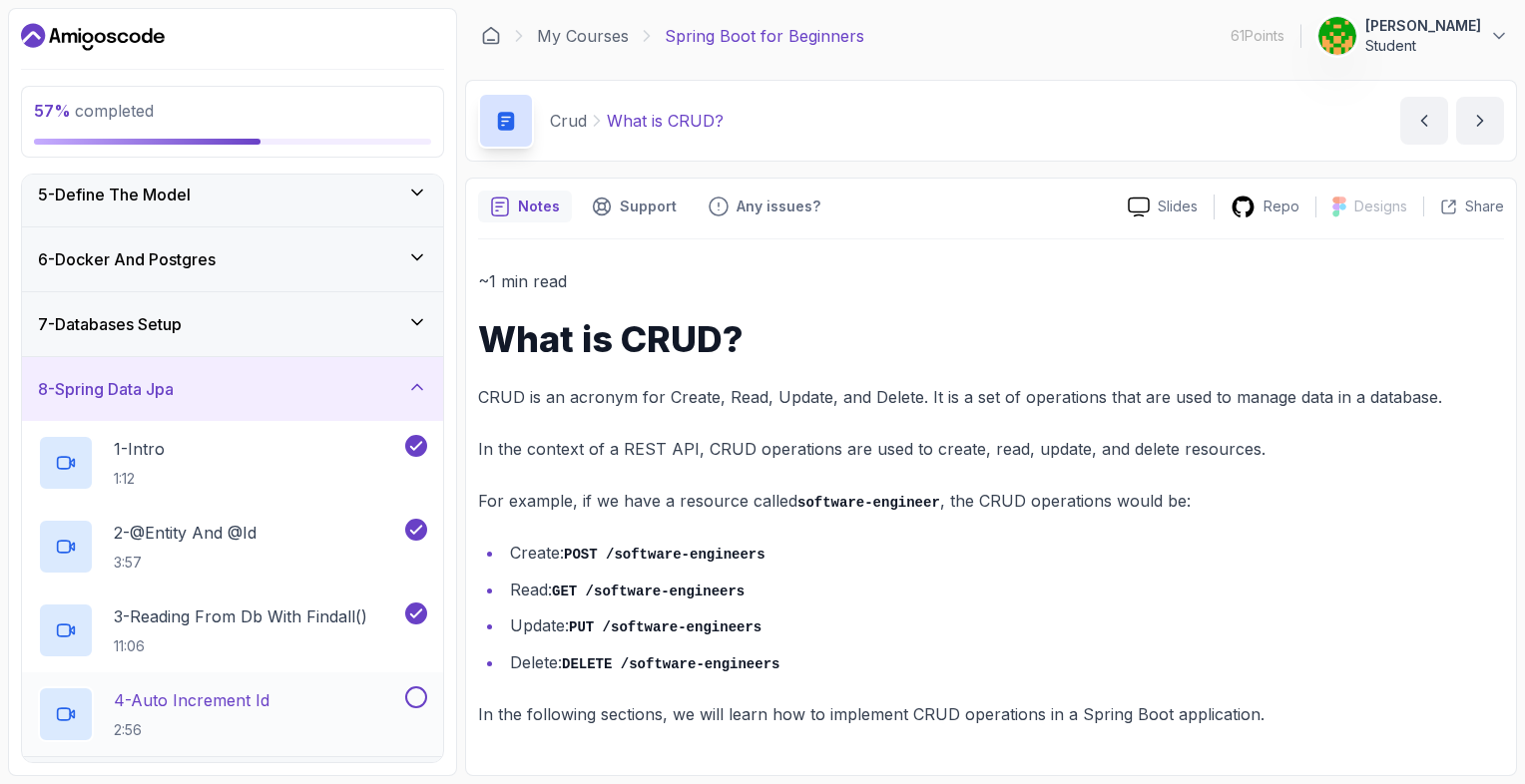 click at bounding box center [416, 697] 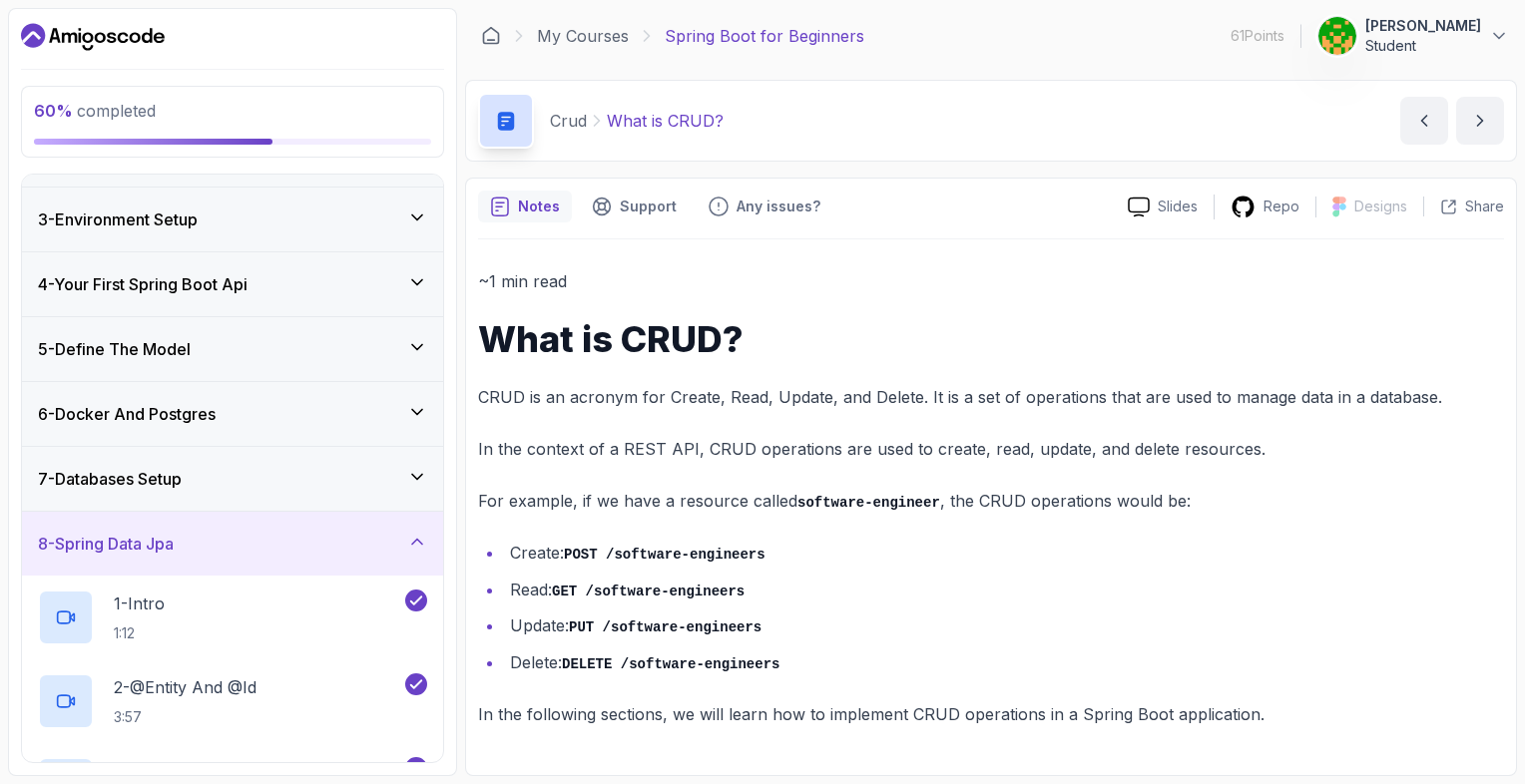 scroll, scrollTop: 116, scrollLeft: 0, axis: vertical 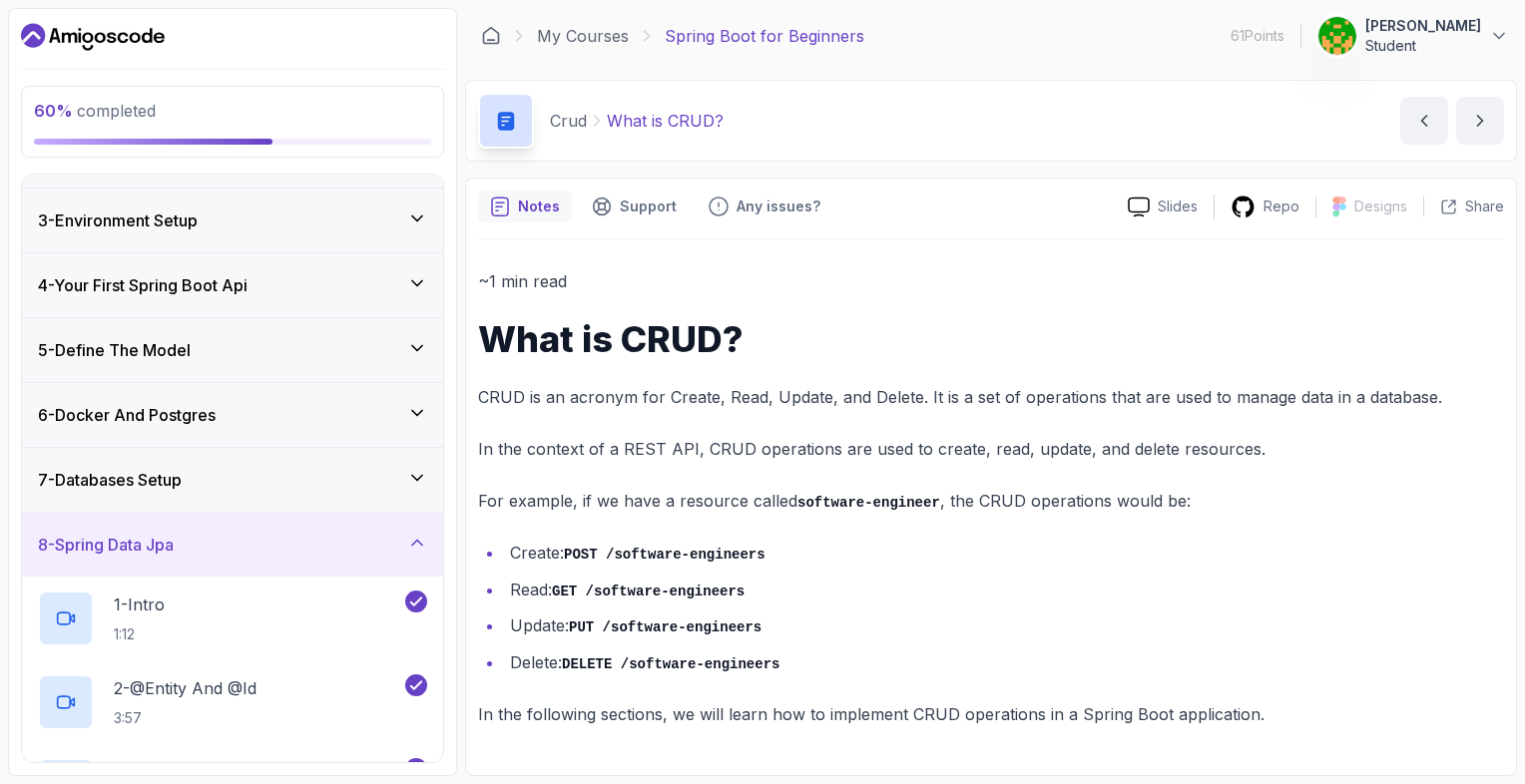 click on "7  -  Databases Setup" at bounding box center (233, 480) 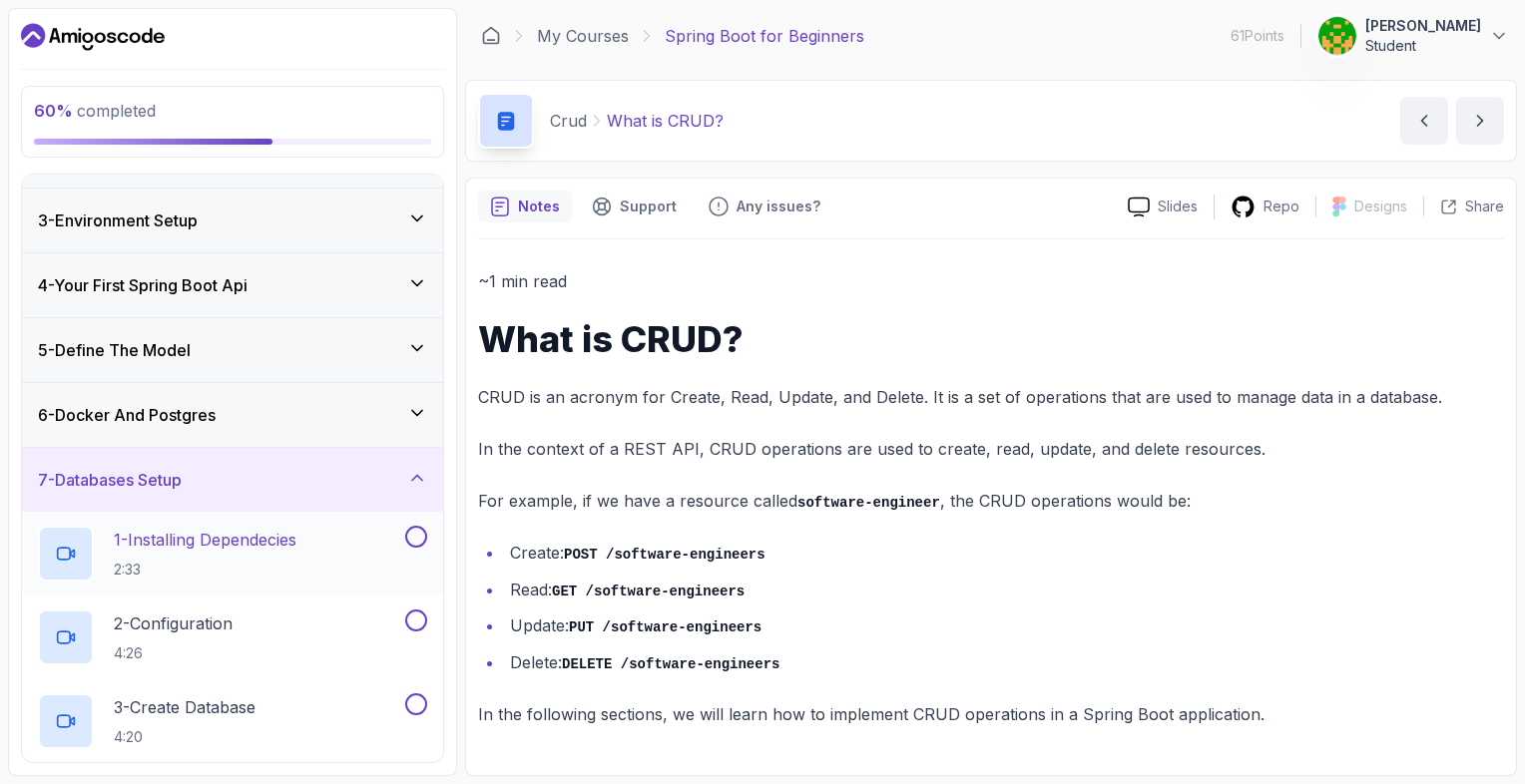 click at bounding box center [416, 537] 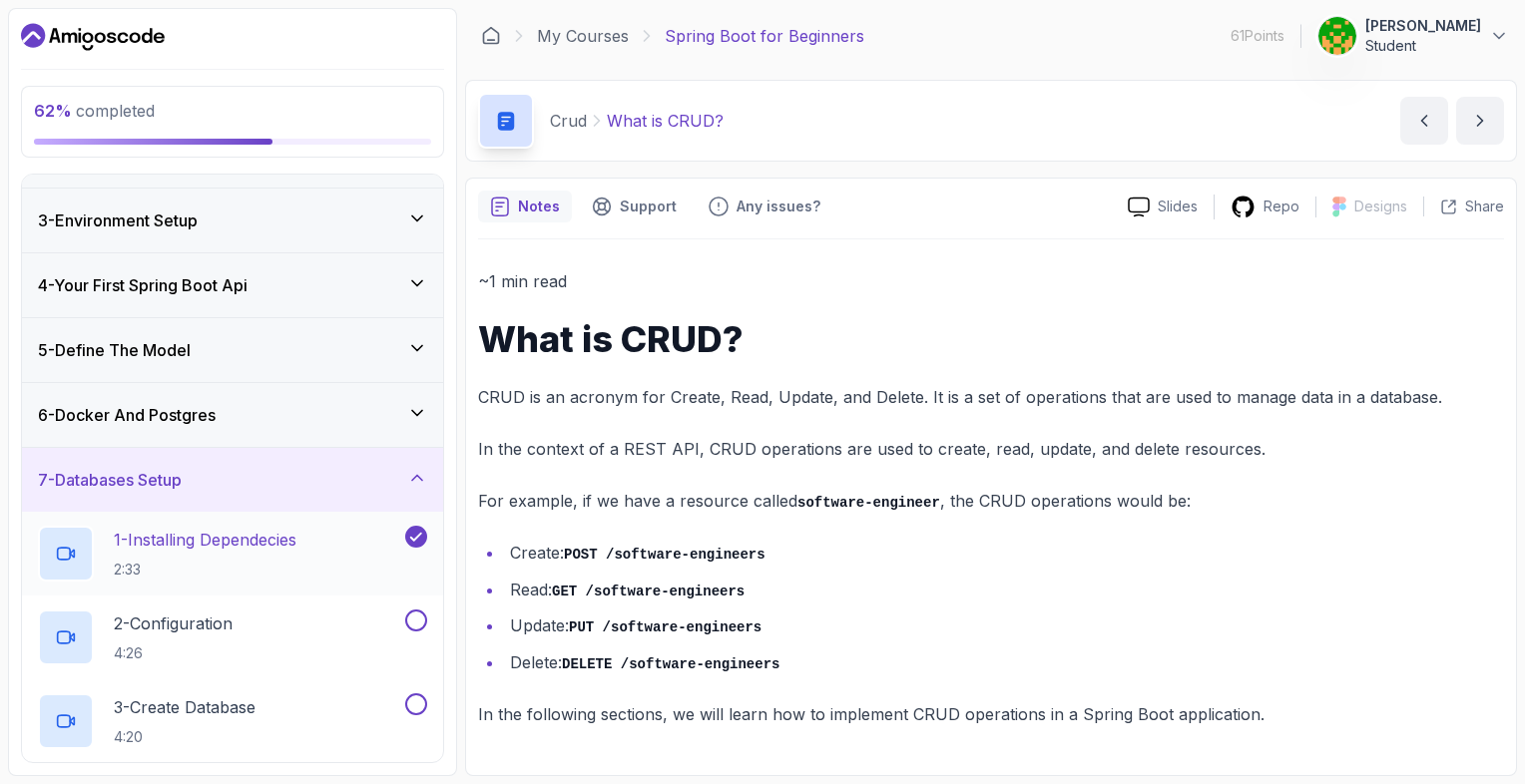 scroll, scrollTop: 211, scrollLeft: 0, axis: vertical 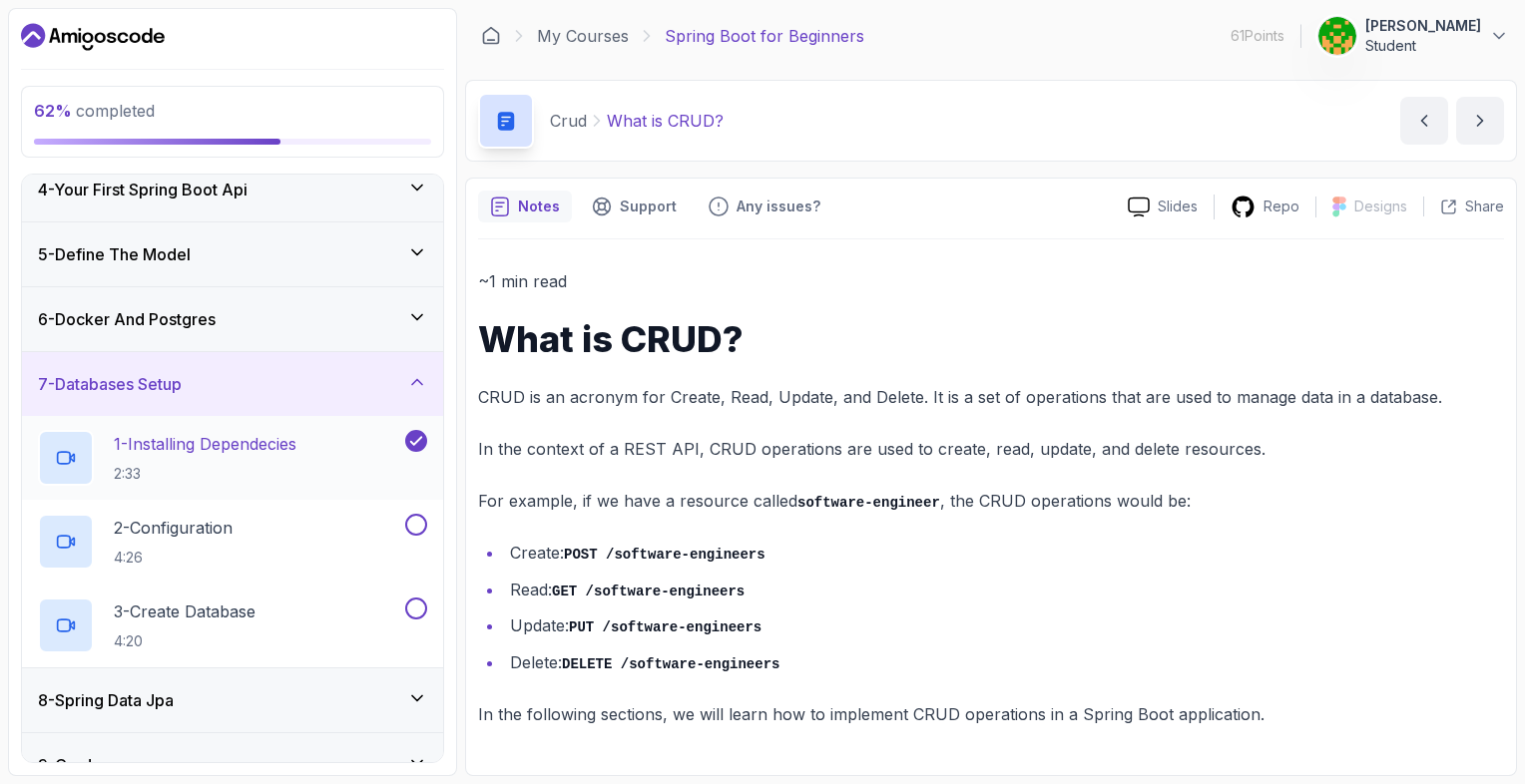 click at bounding box center (416, 525) 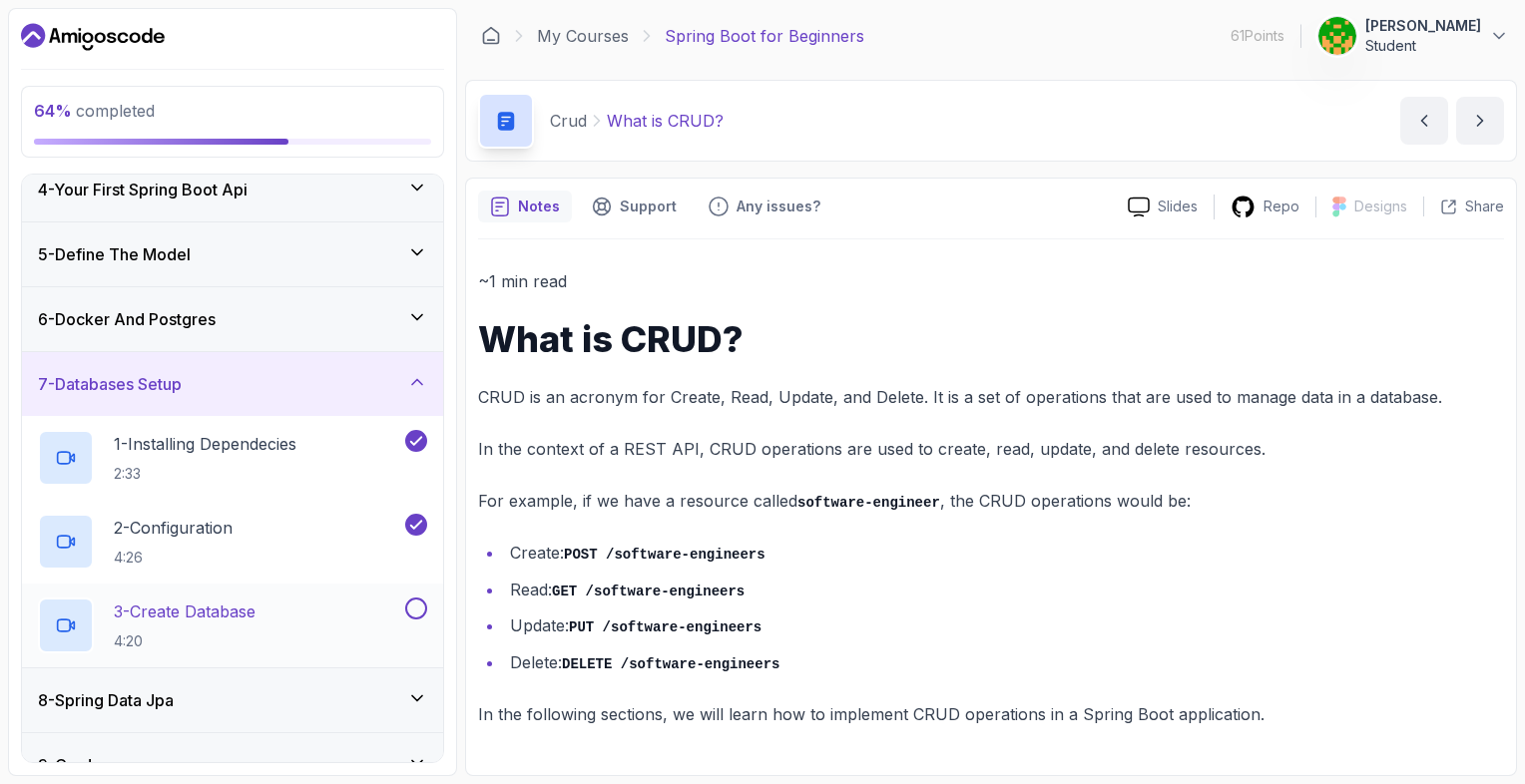click at bounding box center (416, 608) 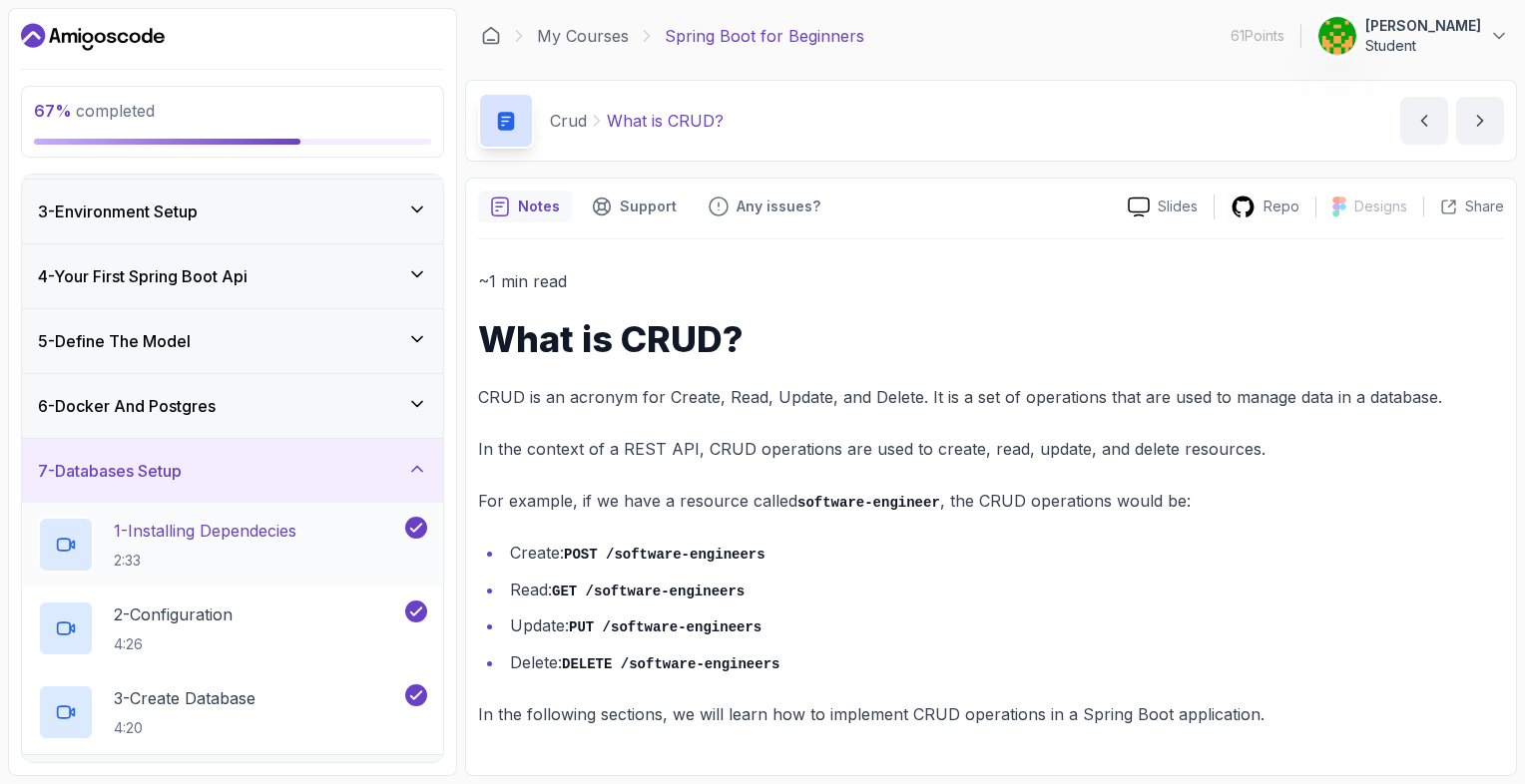 scroll, scrollTop: 124, scrollLeft: 0, axis: vertical 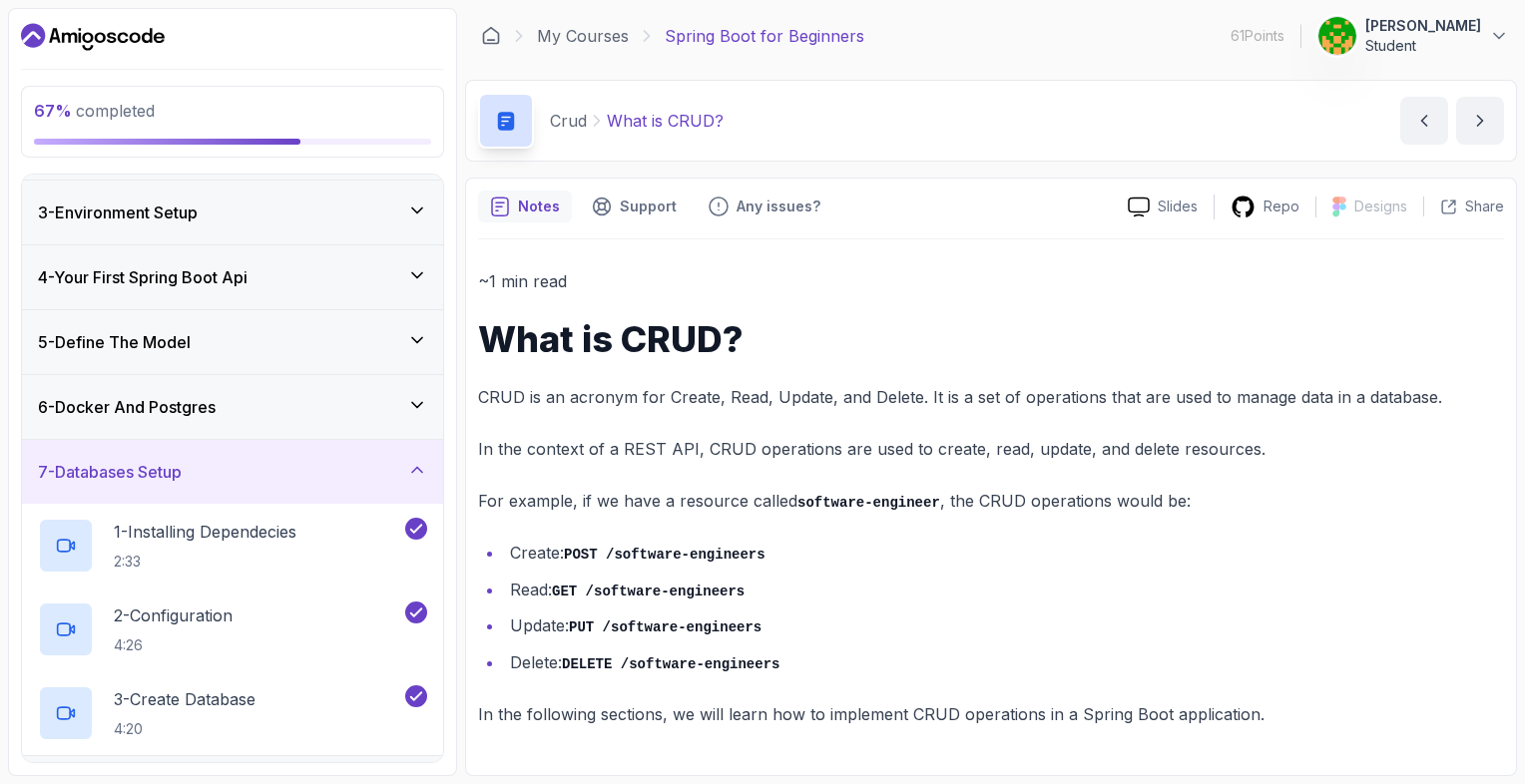click on "6  -  Docker And Postgres" at bounding box center [233, 407] 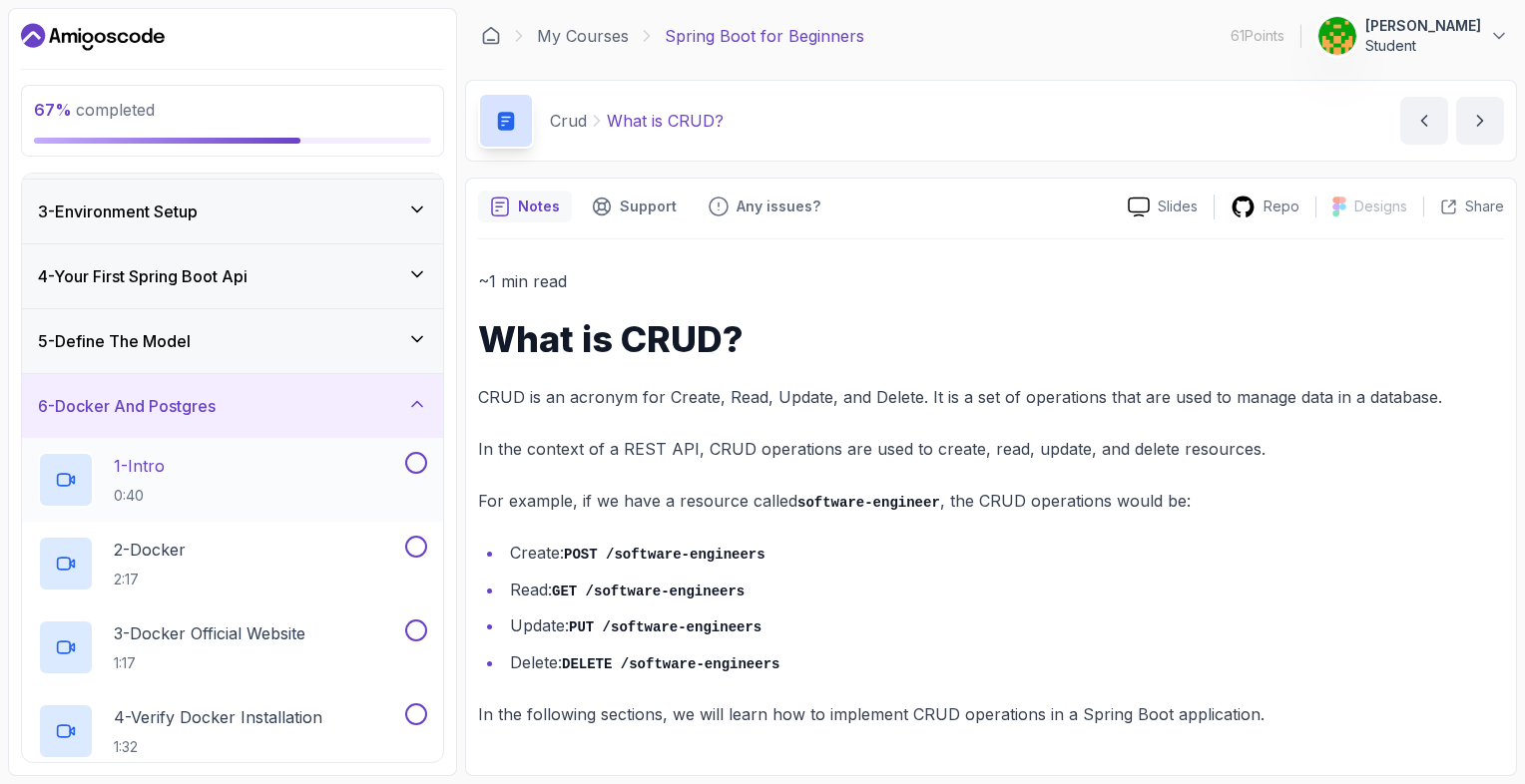 click at bounding box center (416, 463) 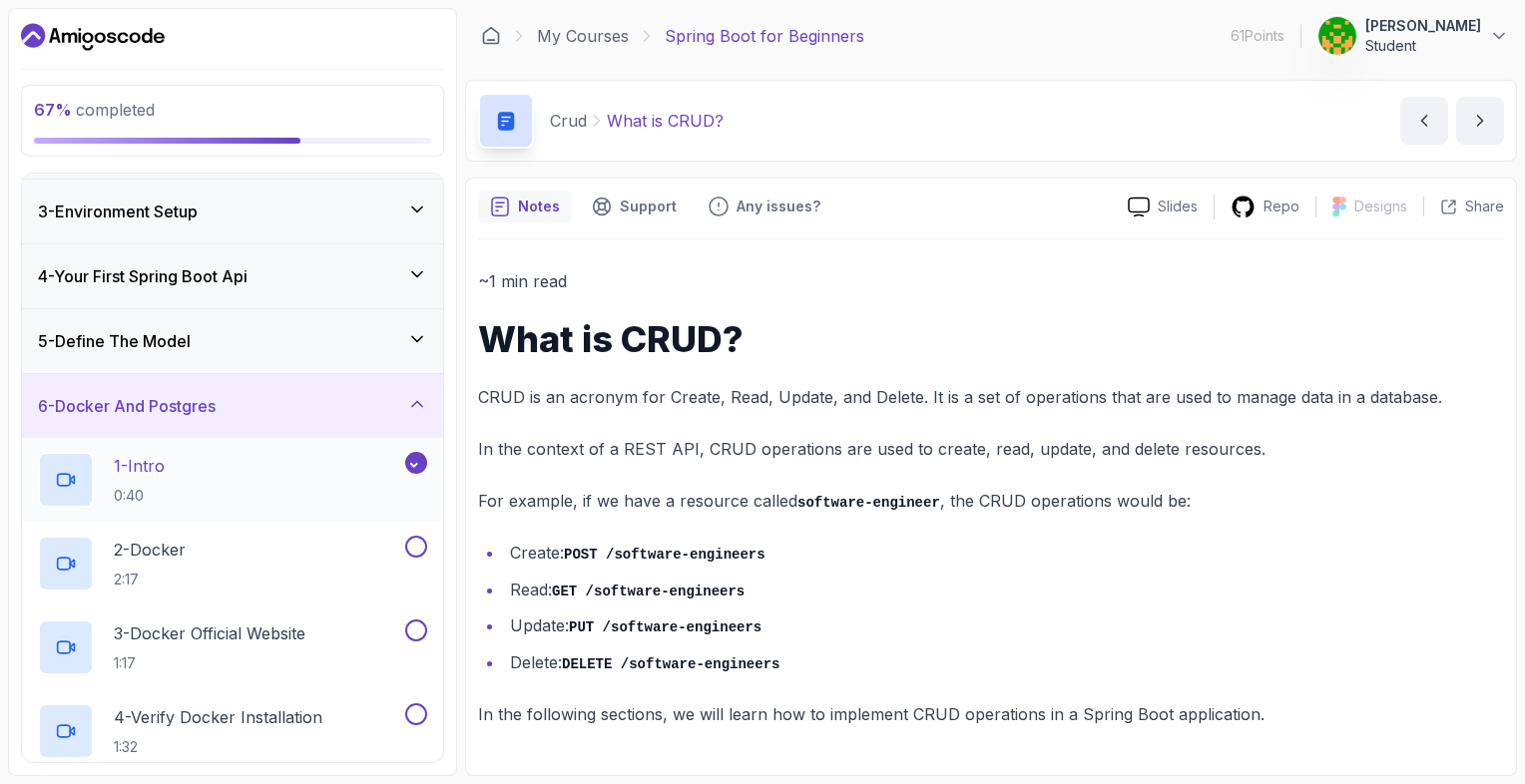 scroll, scrollTop: 219, scrollLeft: 0, axis: vertical 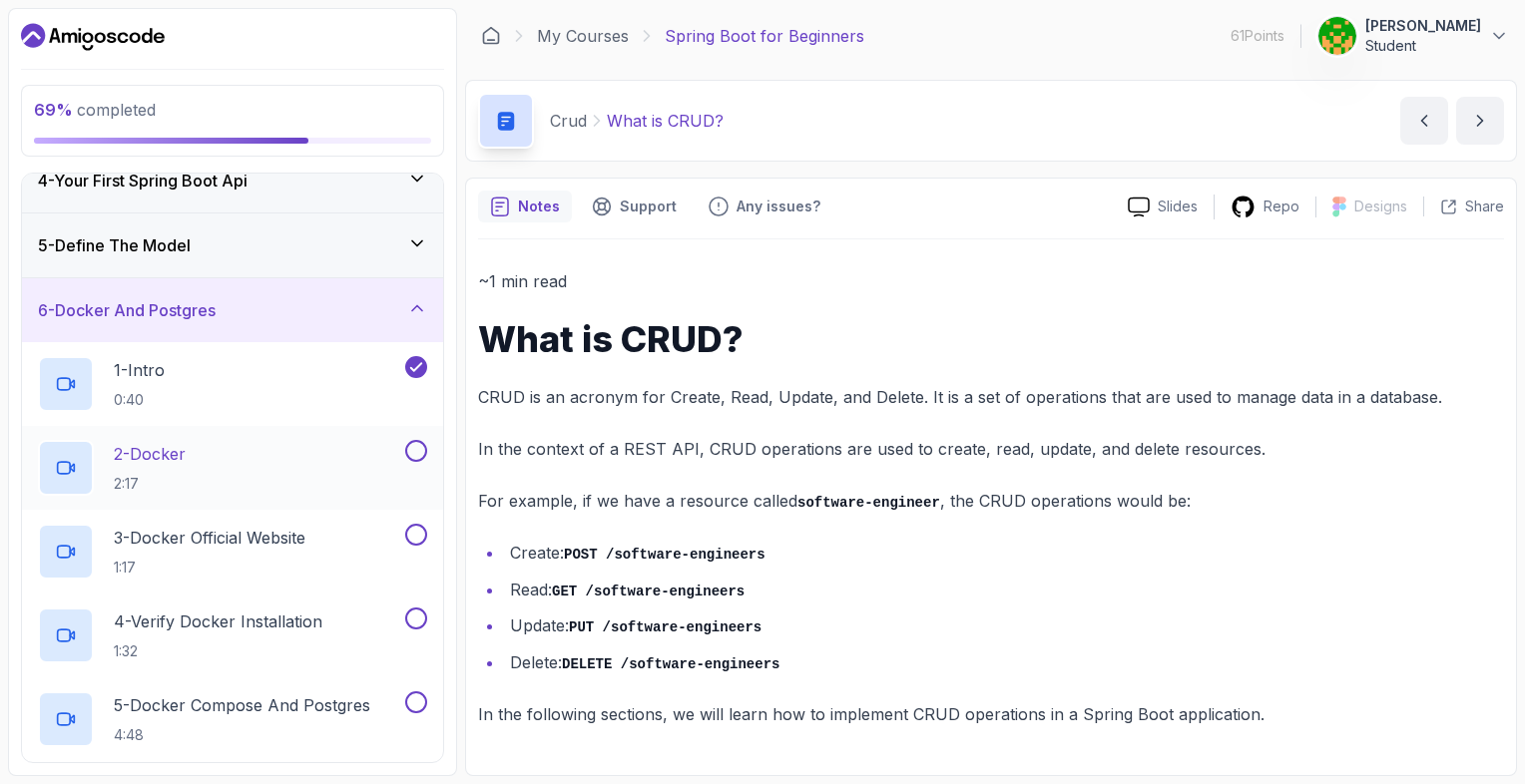 click at bounding box center (416, 451) 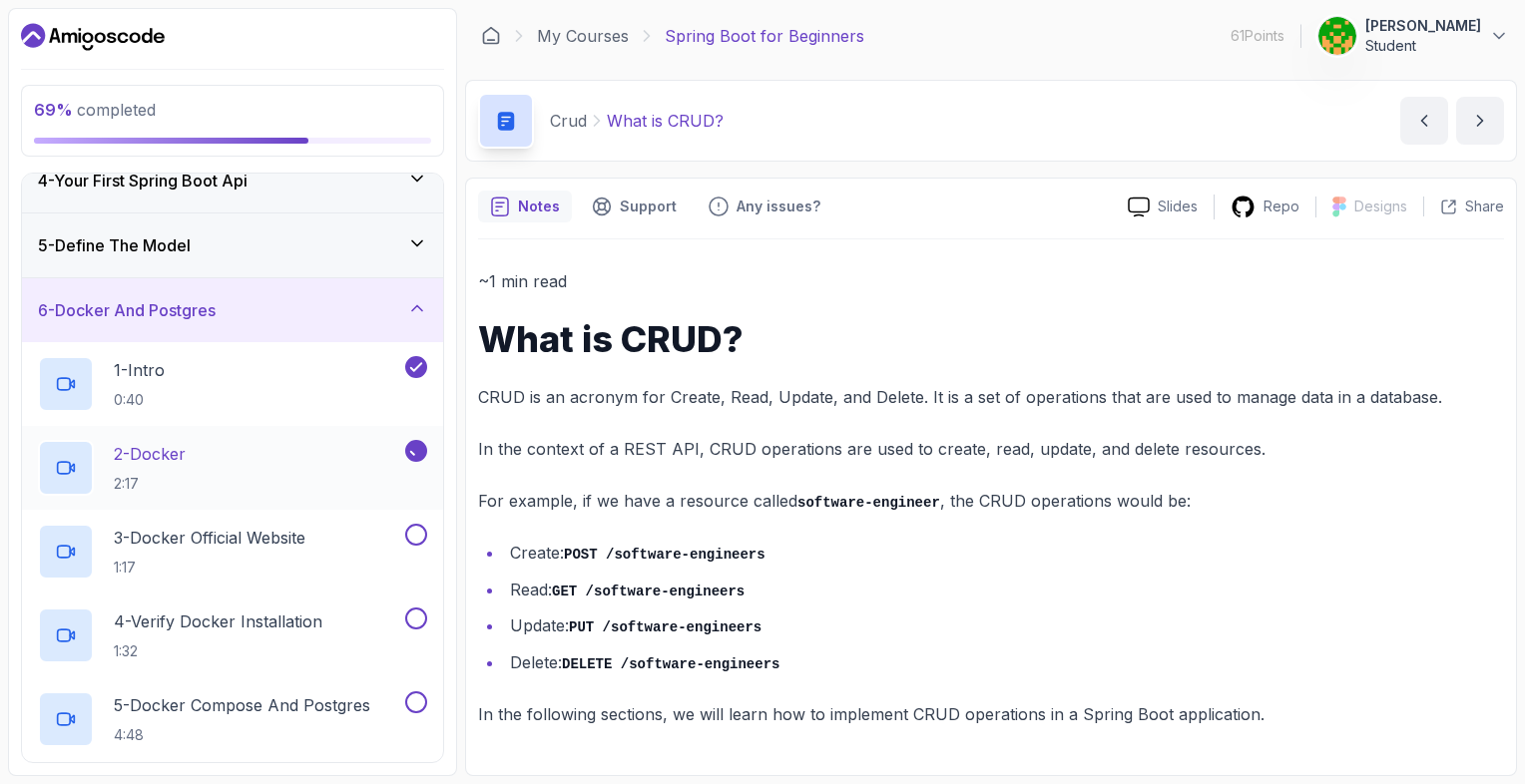 scroll, scrollTop: 290, scrollLeft: 0, axis: vertical 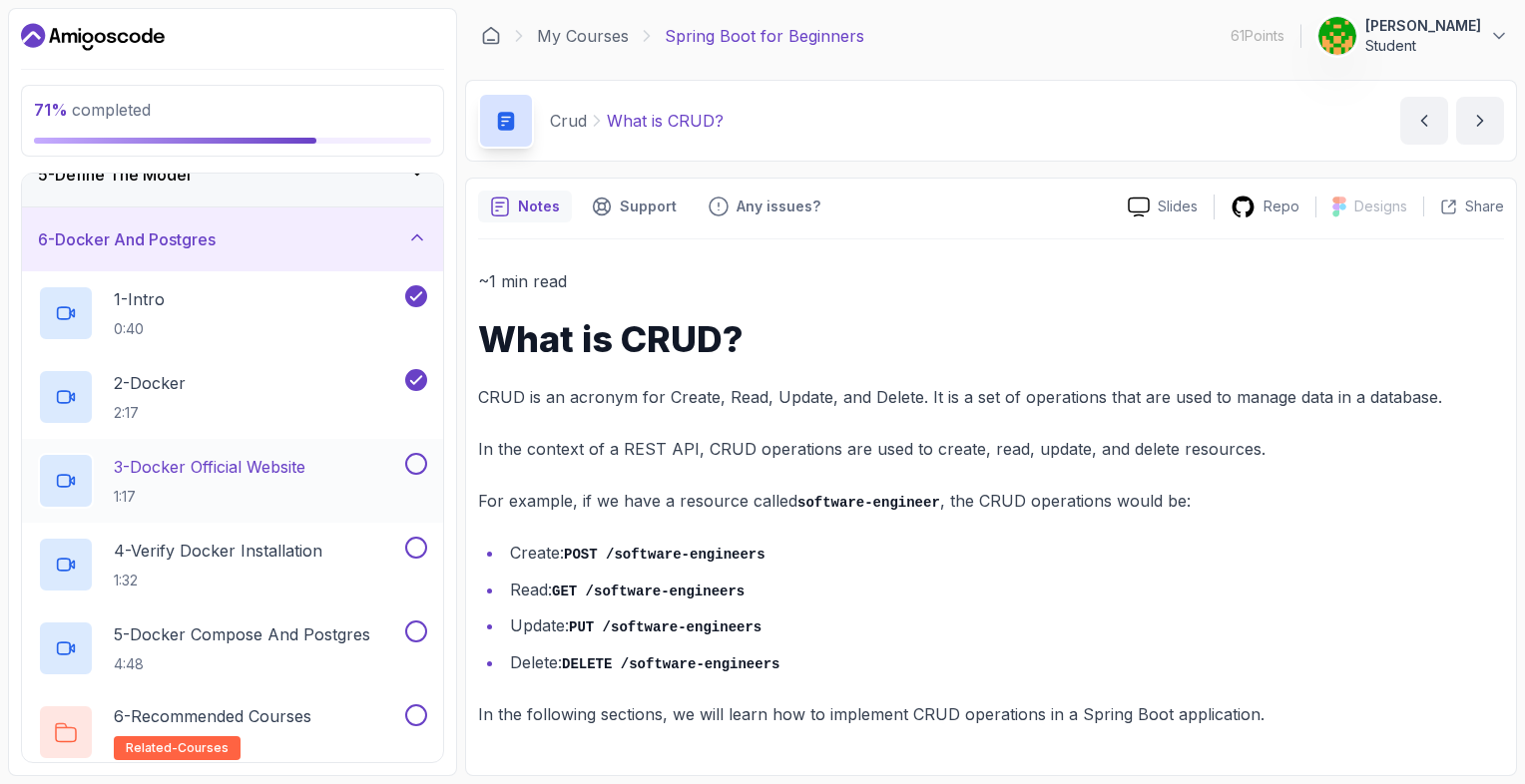 click at bounding box center [416, 464] 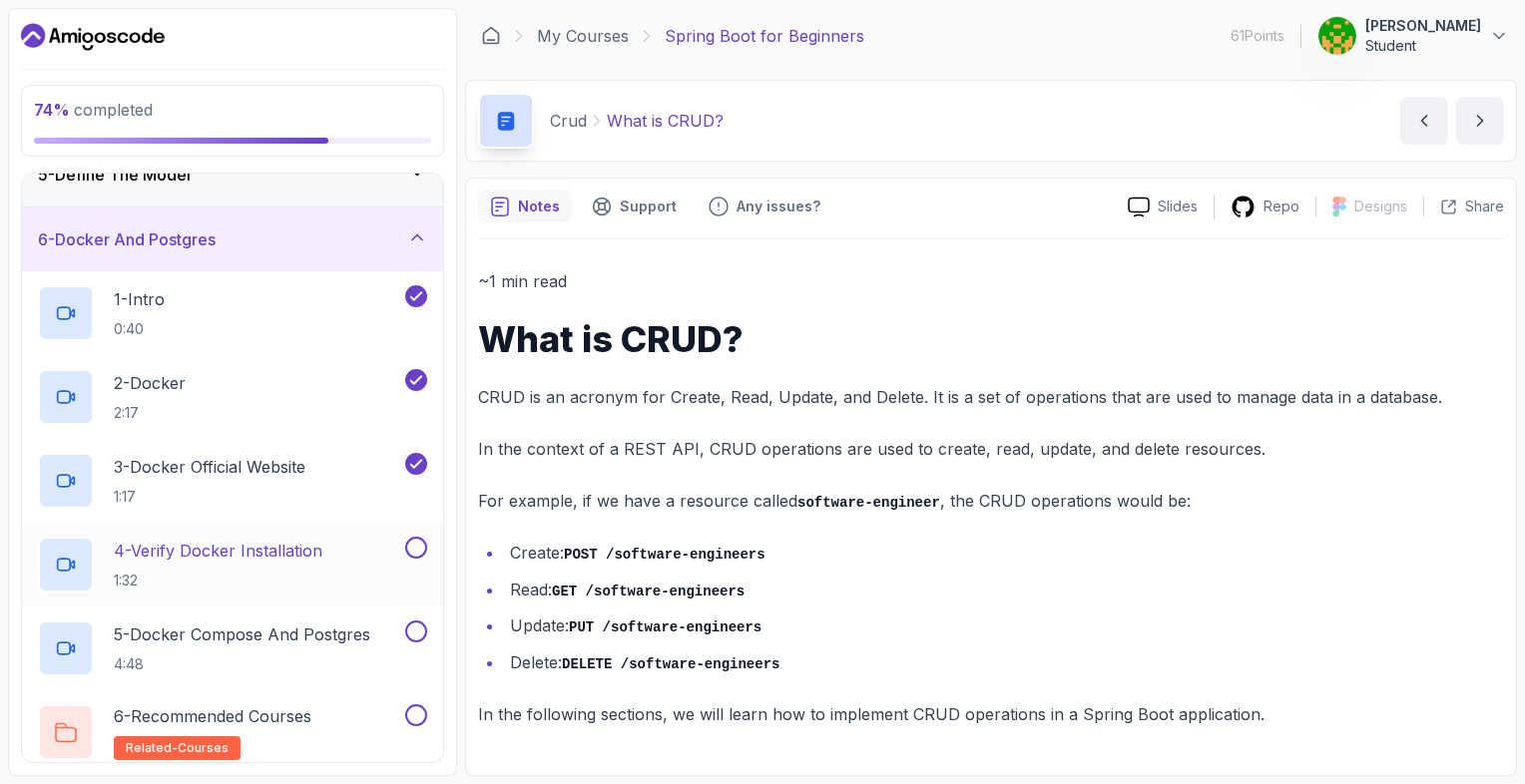 click at bounding box center [416, 548] 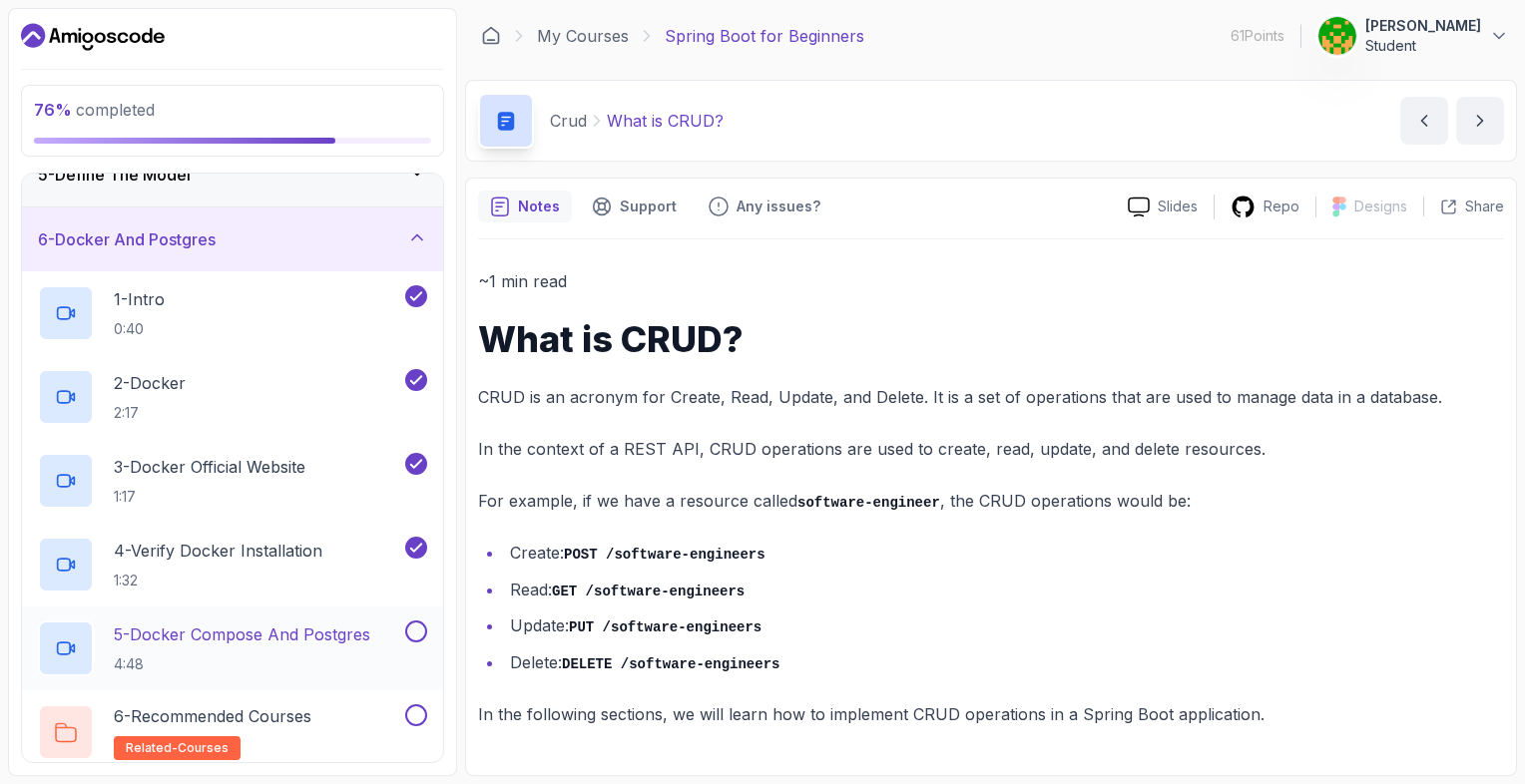 click at bounding box center (416, 631) 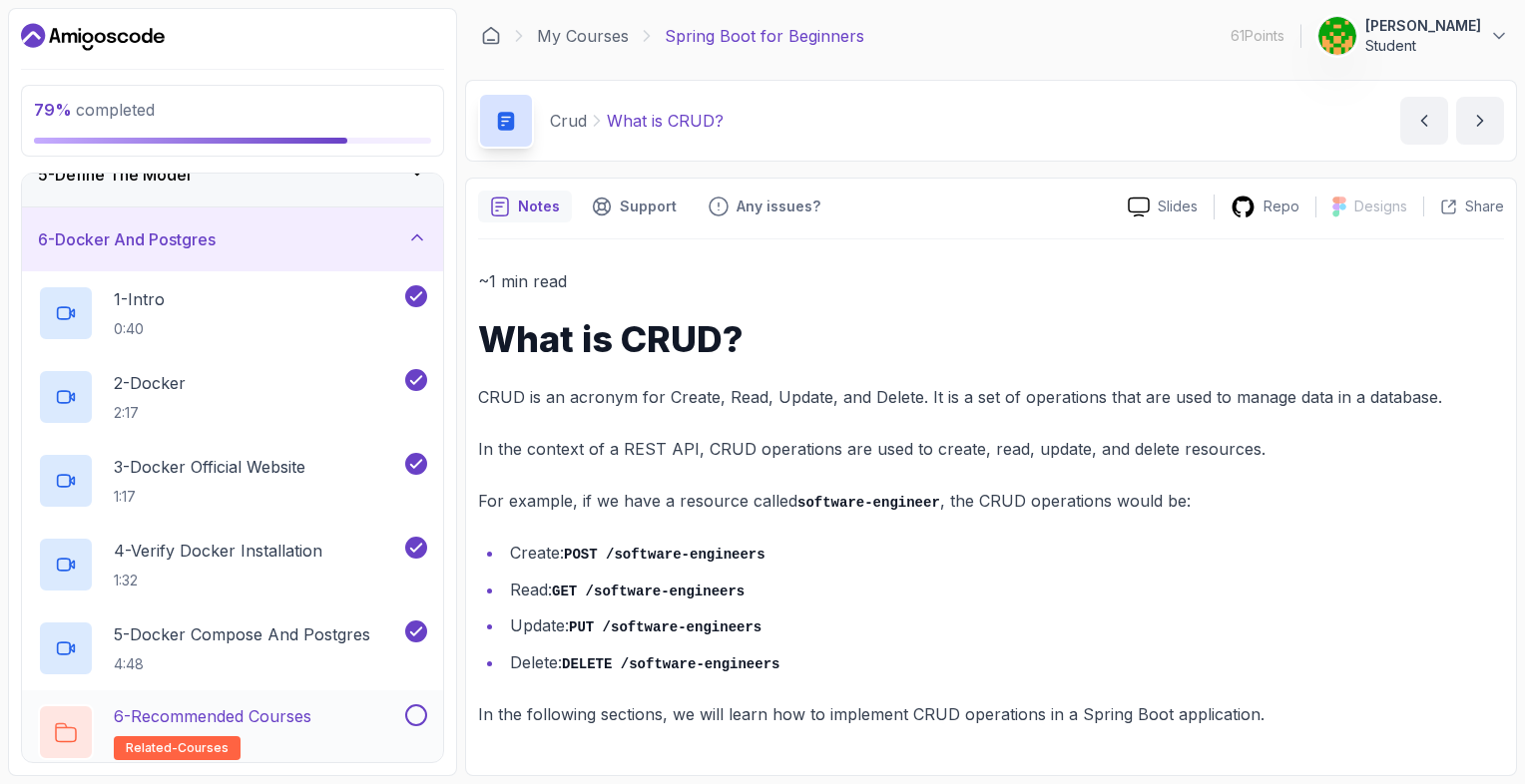 click at bounding box center [416, 715] 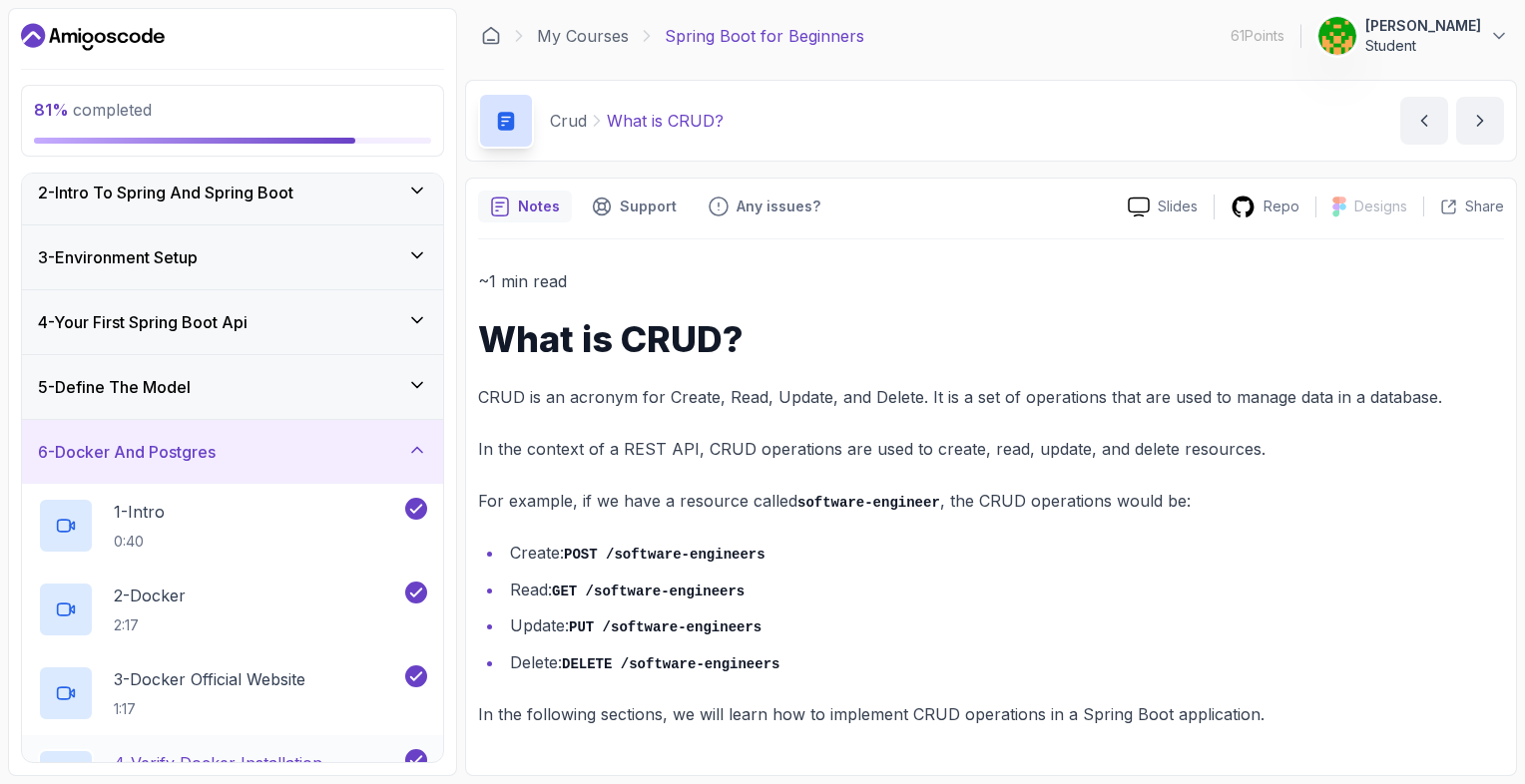 scroll, scrollTop: 69, scrollLeft: 0, axis: vertical 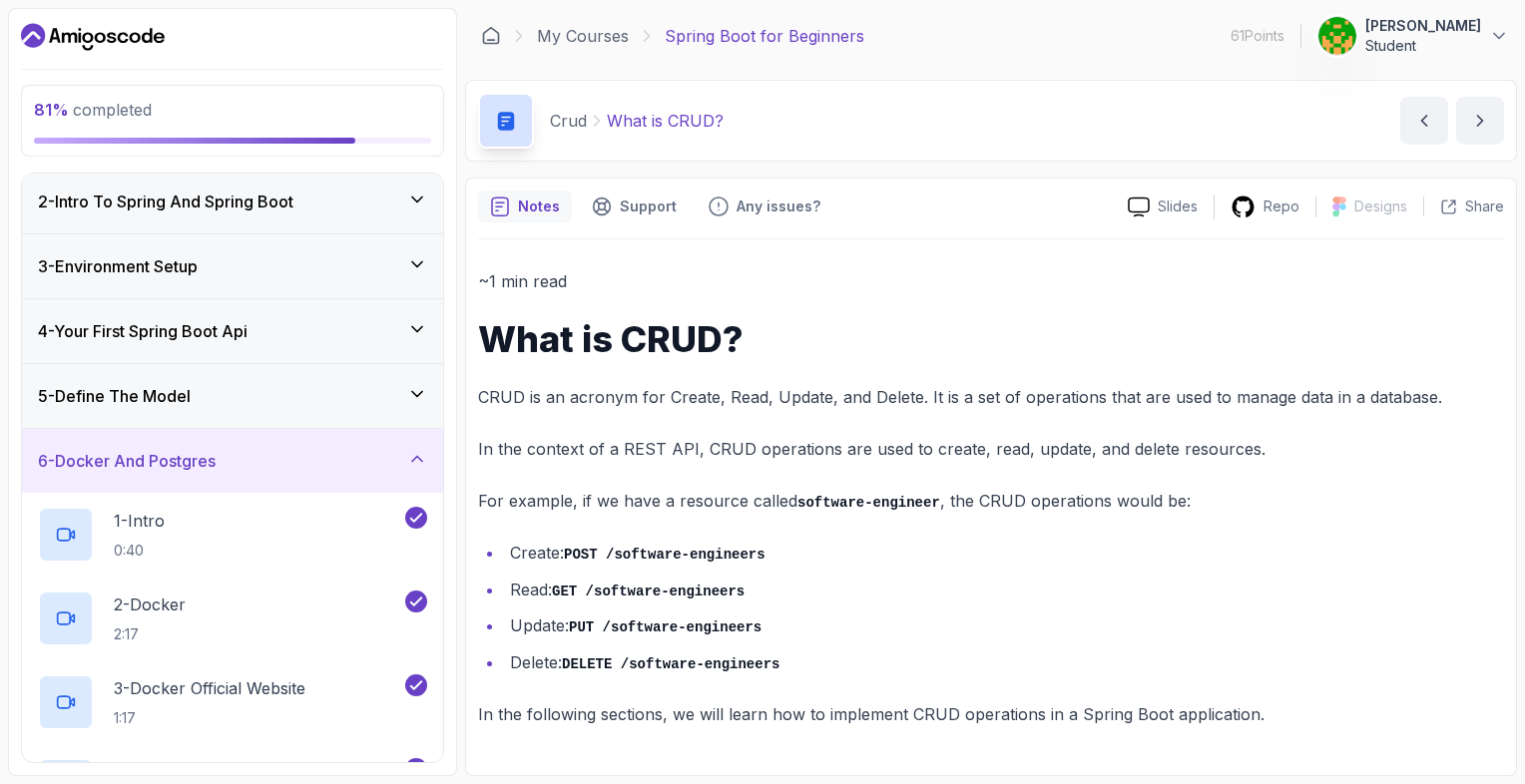 click 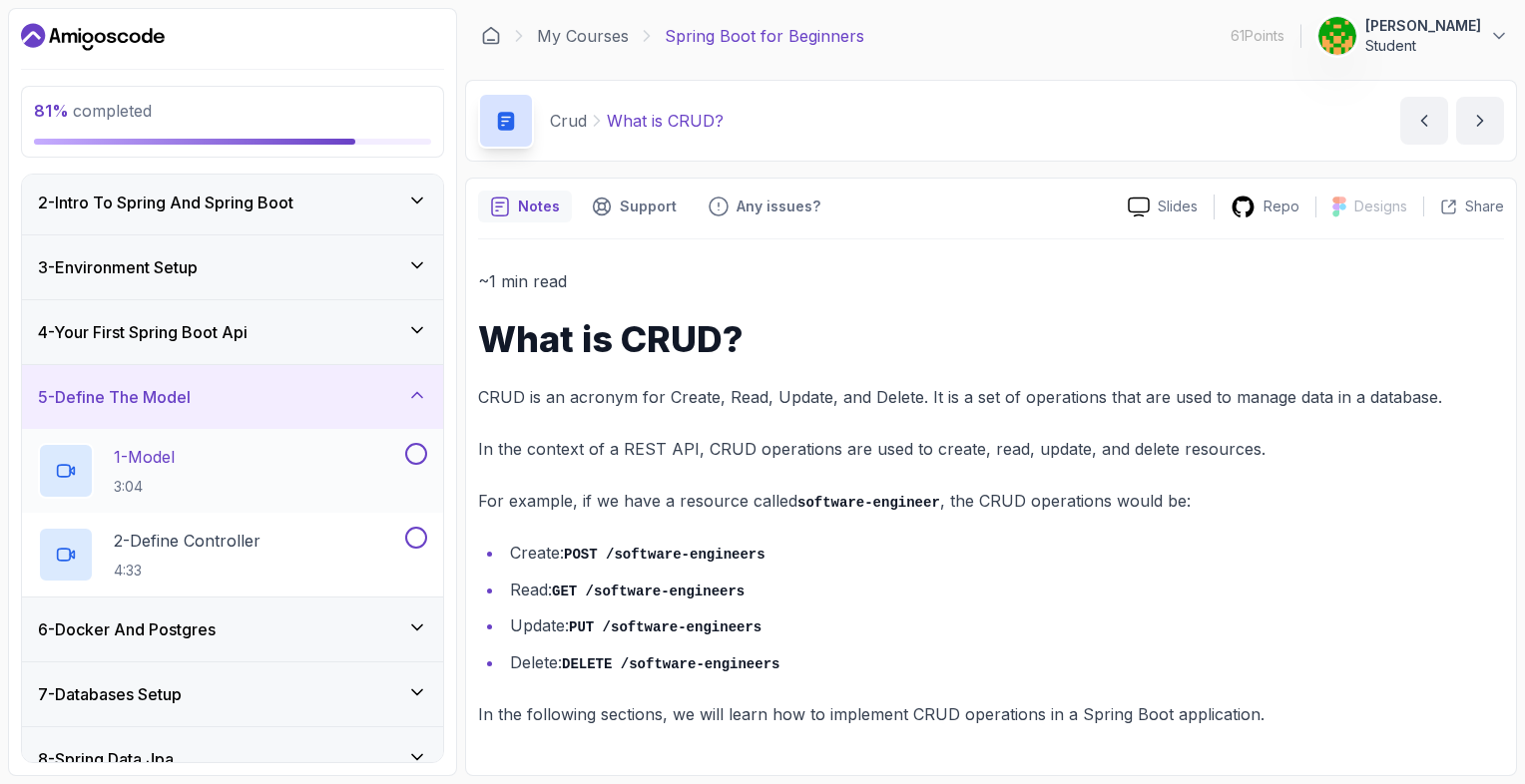 click at bounding box center (416, 454) 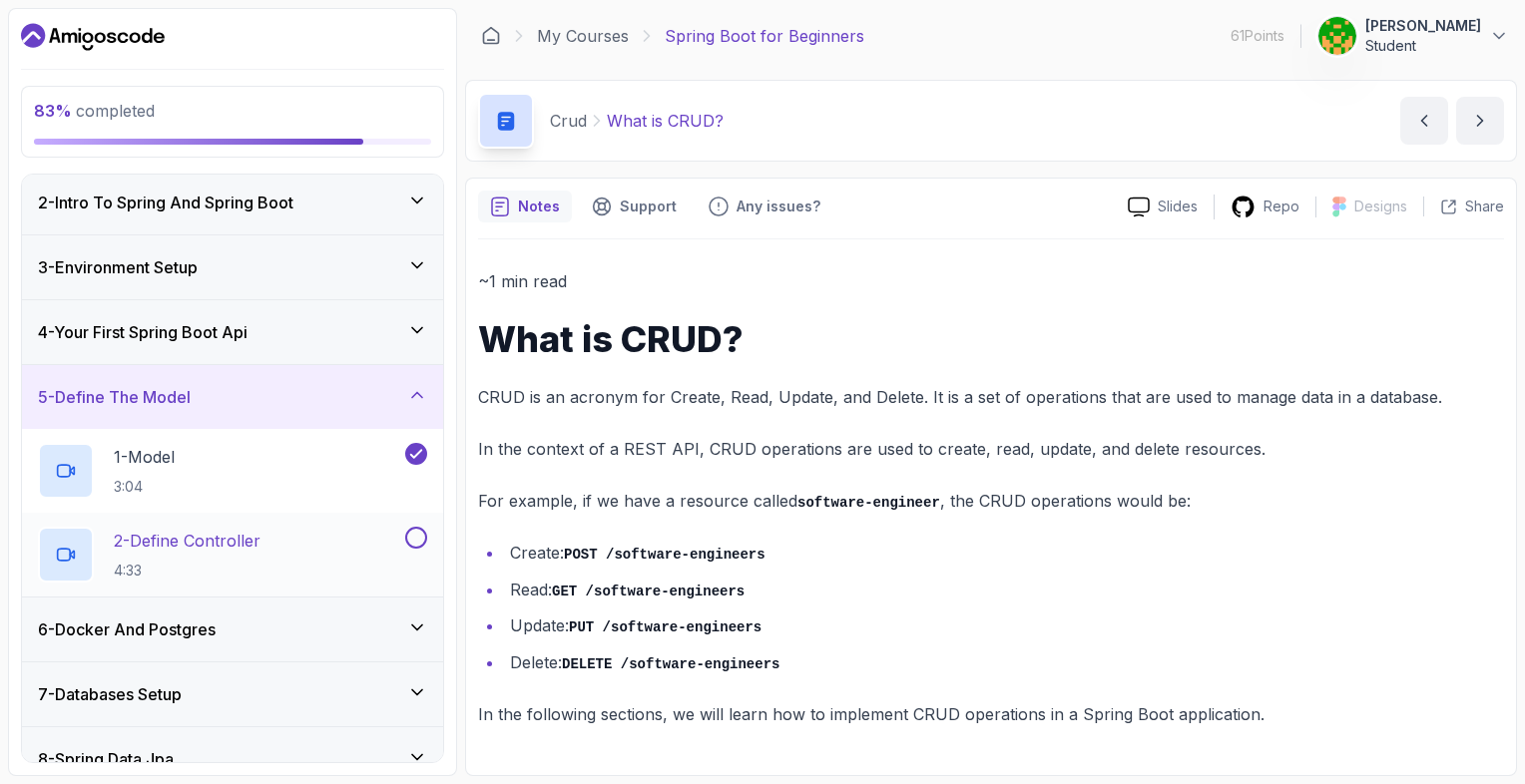 click at bounding box center (416, 538) 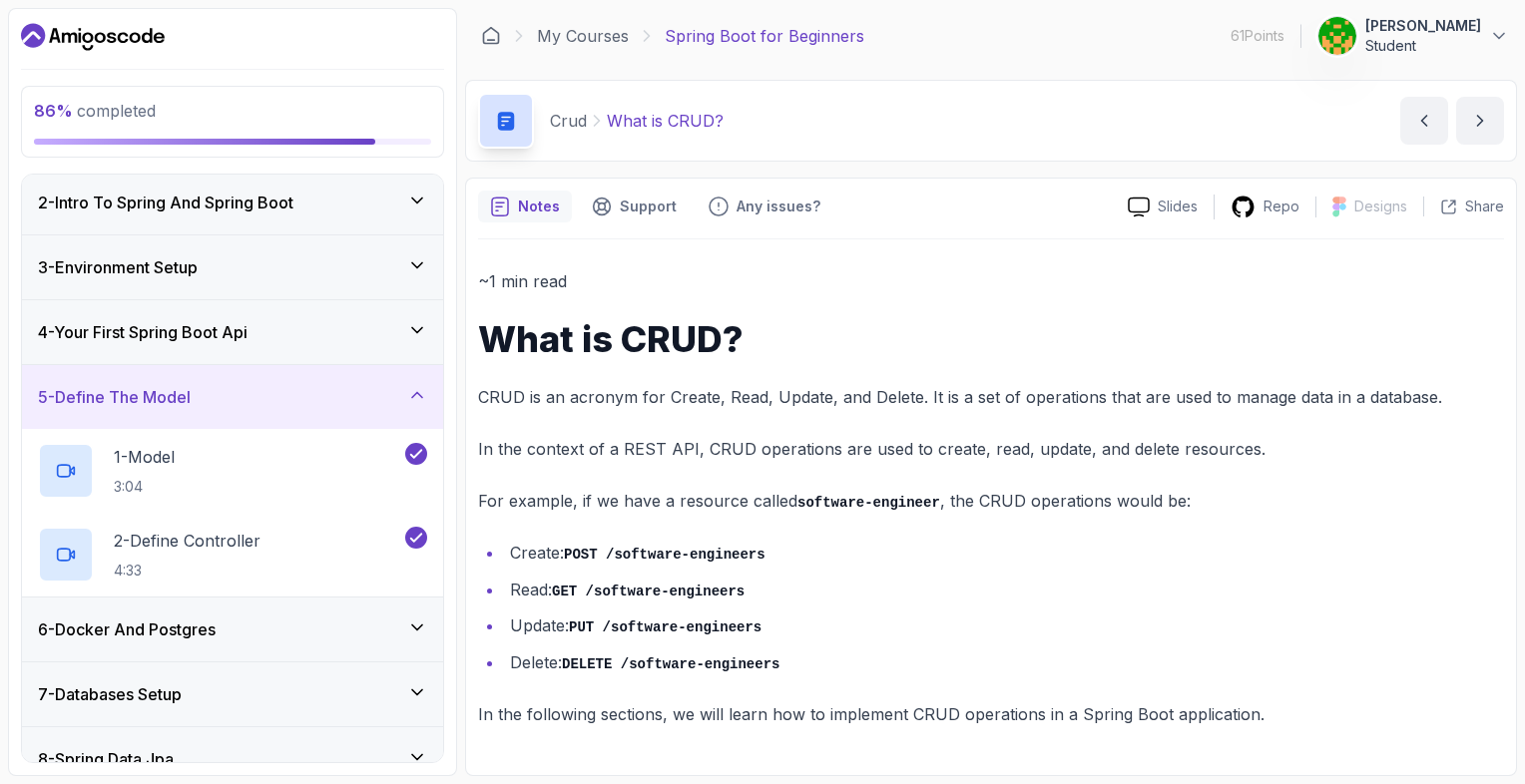 click 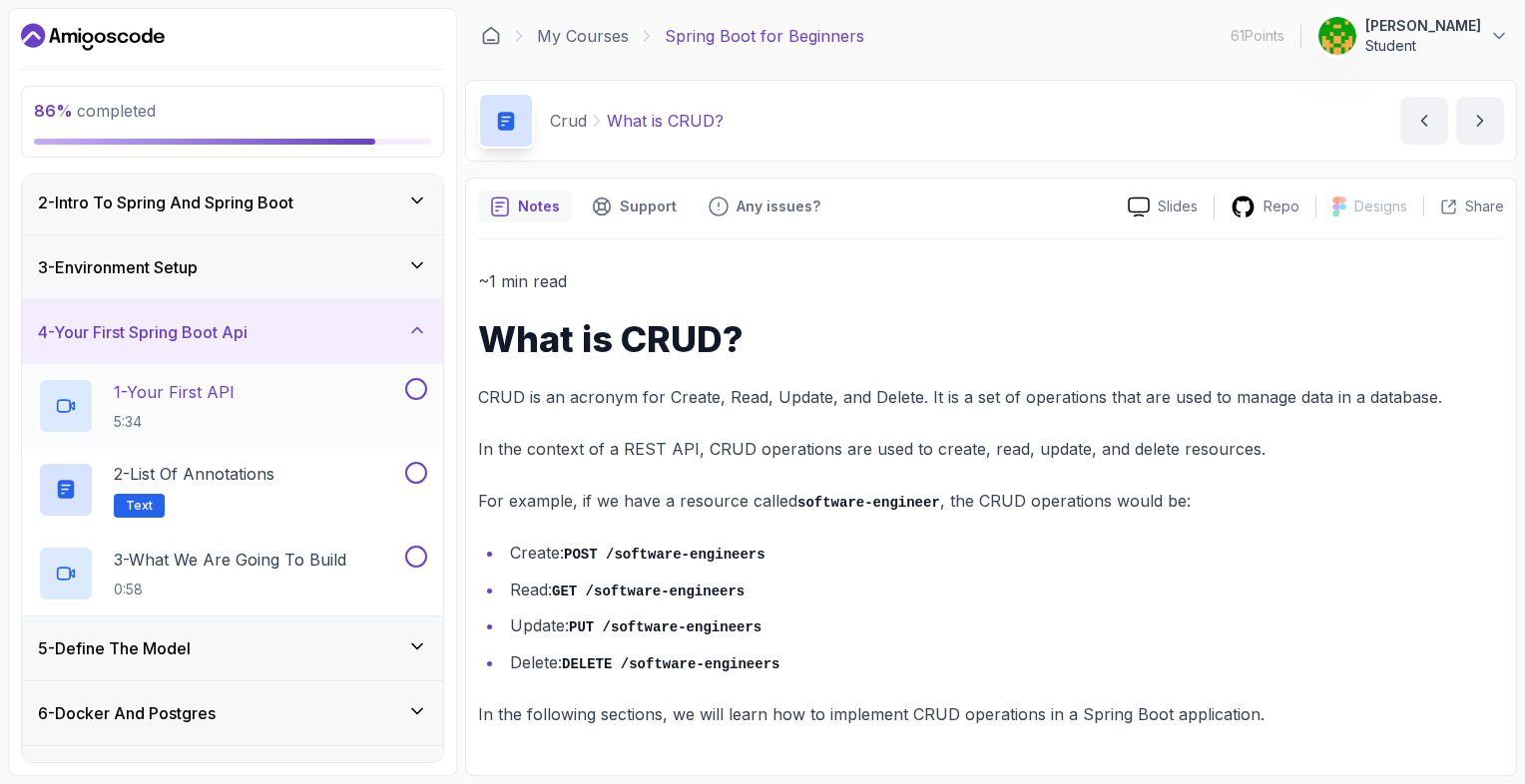 click at bounding box center [416, 389] 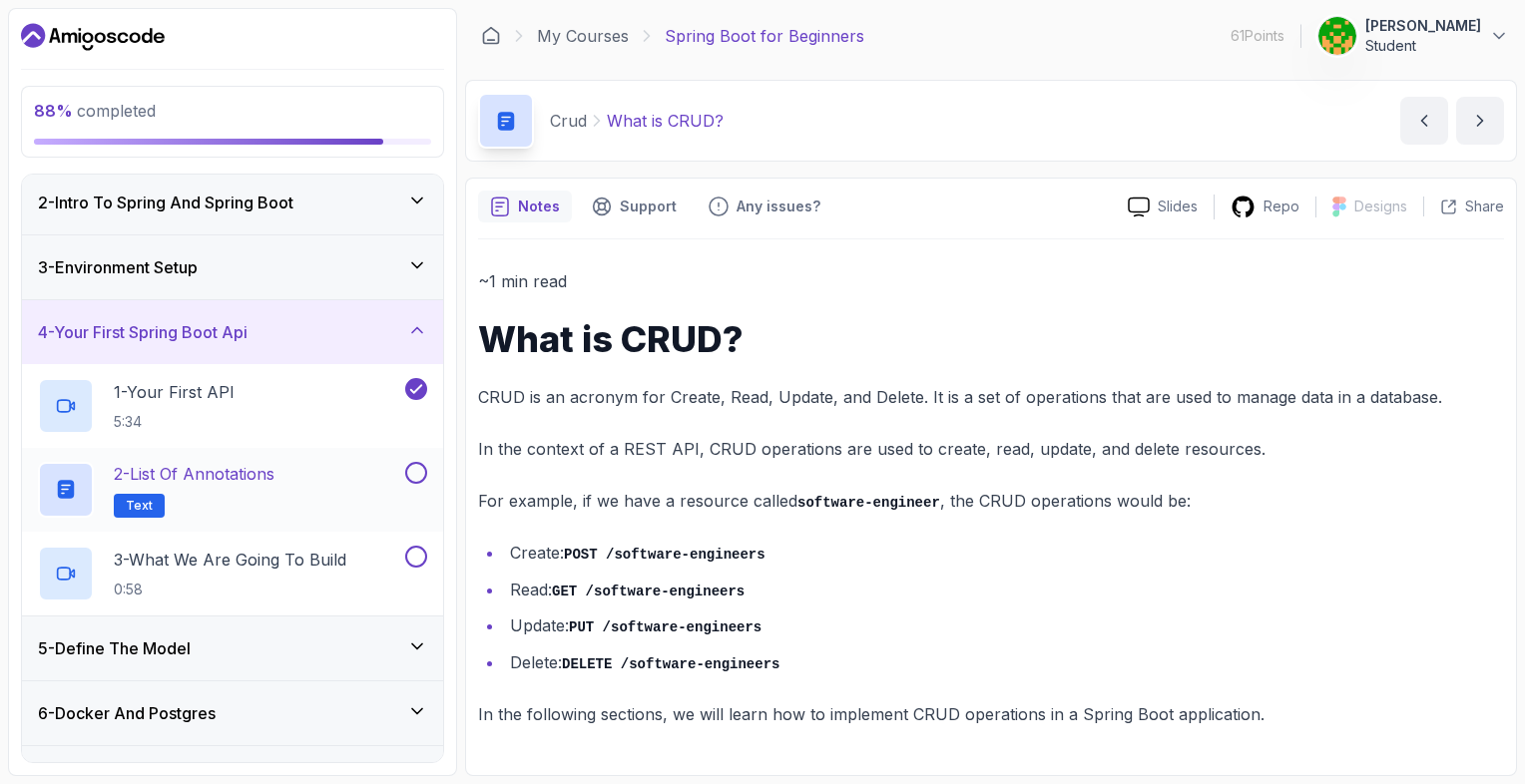 click at bounding box center [416, 473] 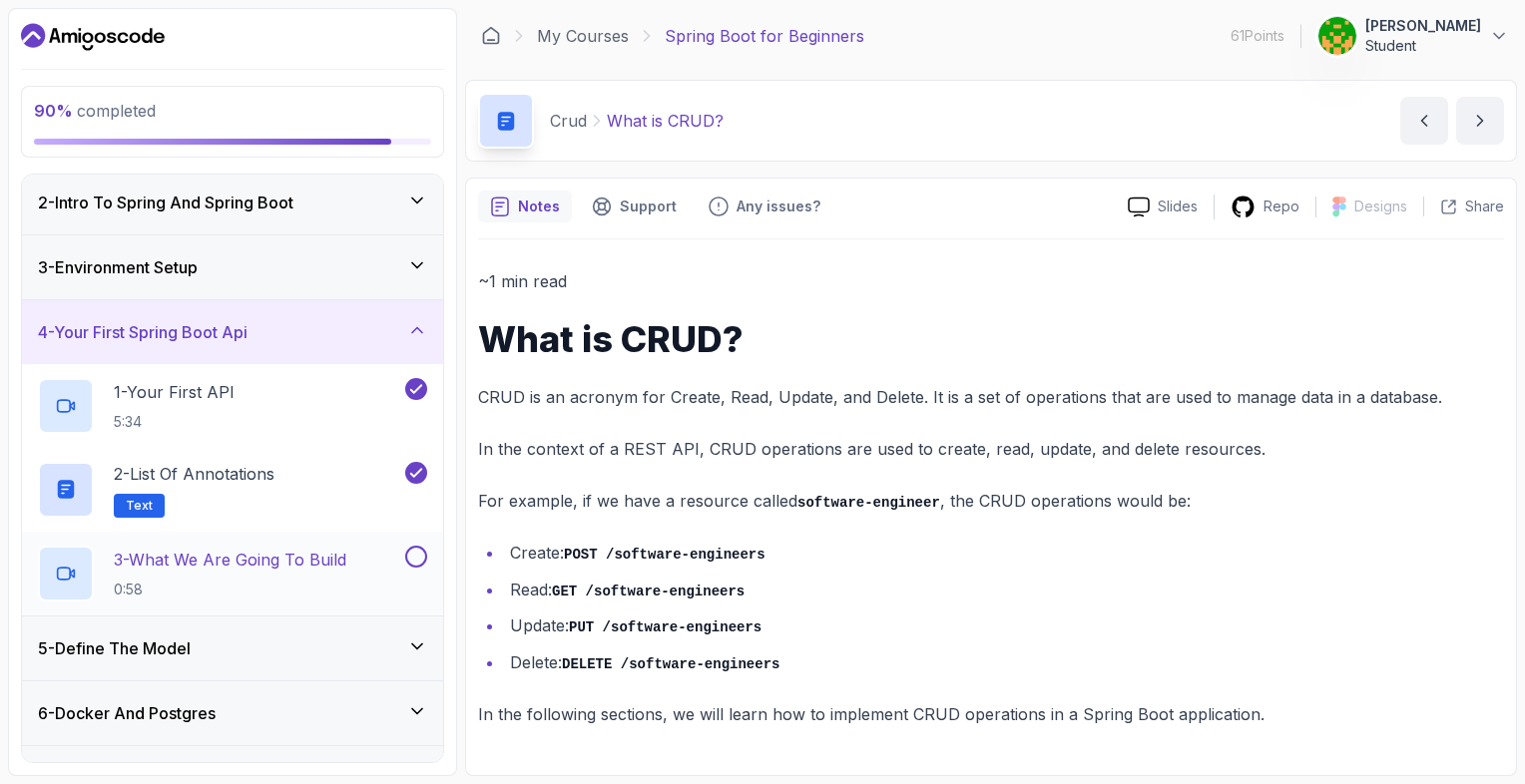 click at bounding box center (416, 557) 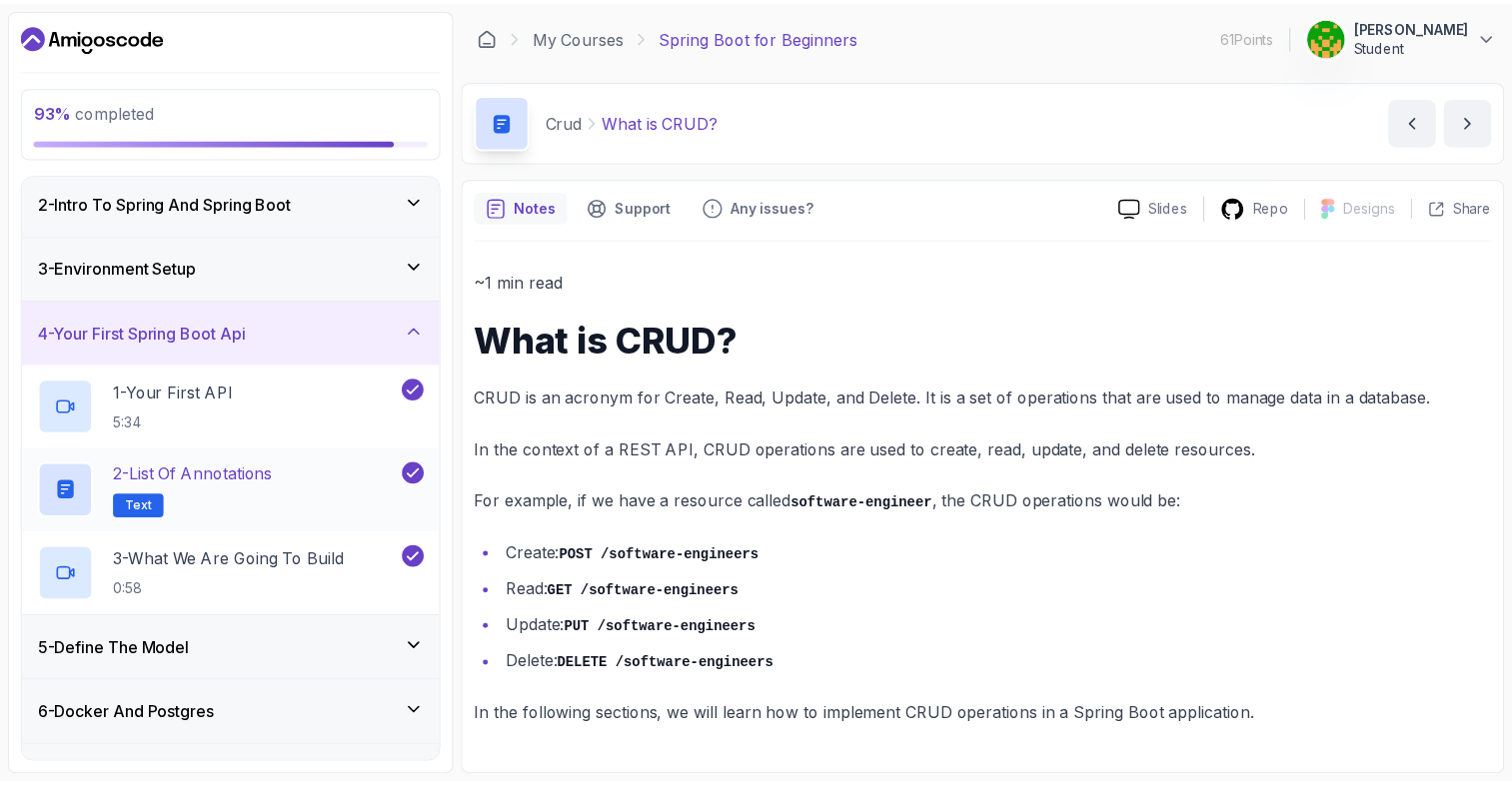 scroll, scrollTop: 0, scrollLeft: 0, axis: both 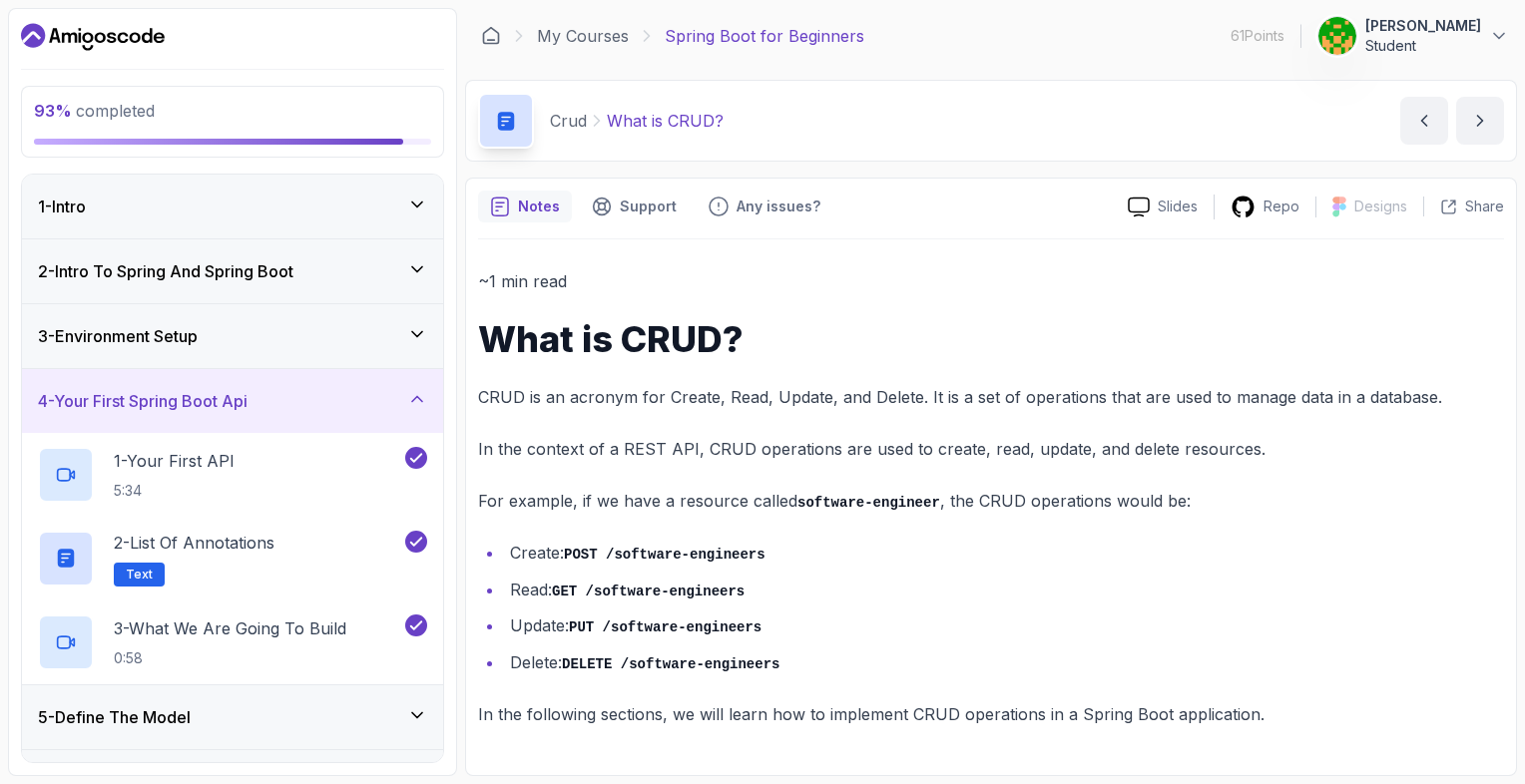click on "3  -  Environment Setup" at bounding box center (233, 336) 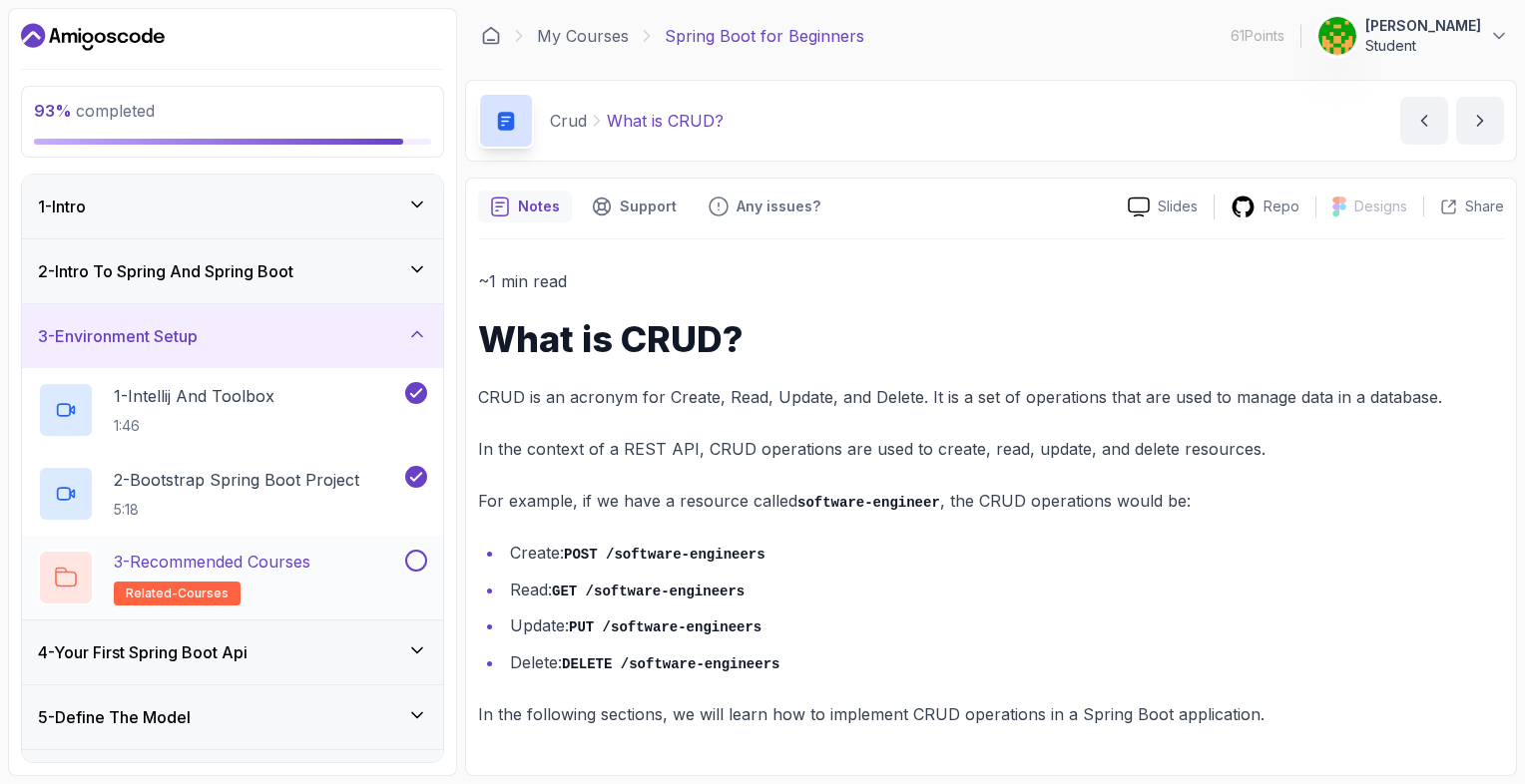 click at bounding box center [416, 561] 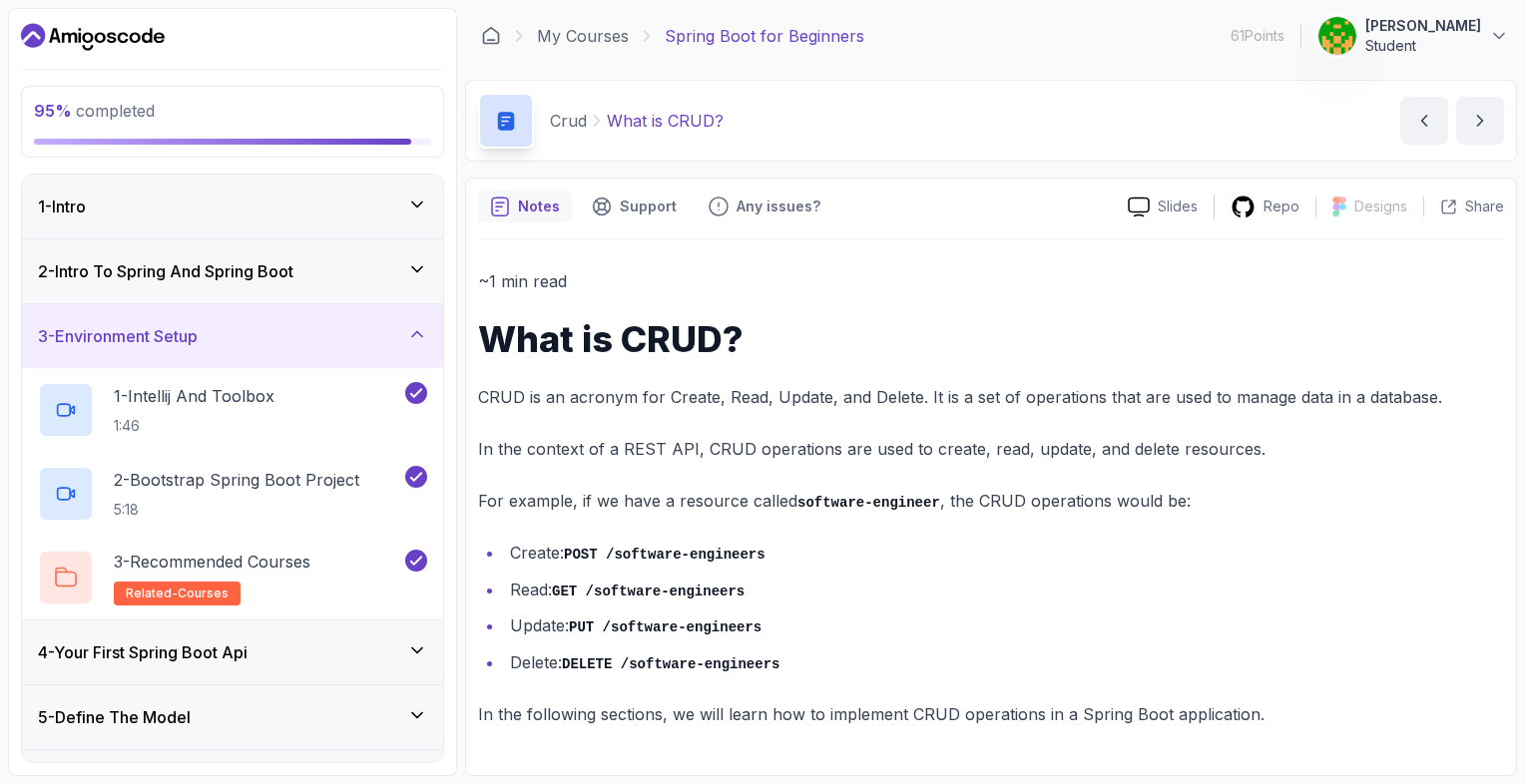 click on "2  -  Intro To Spring And Spring Boot" at bounding box center (233, 271) 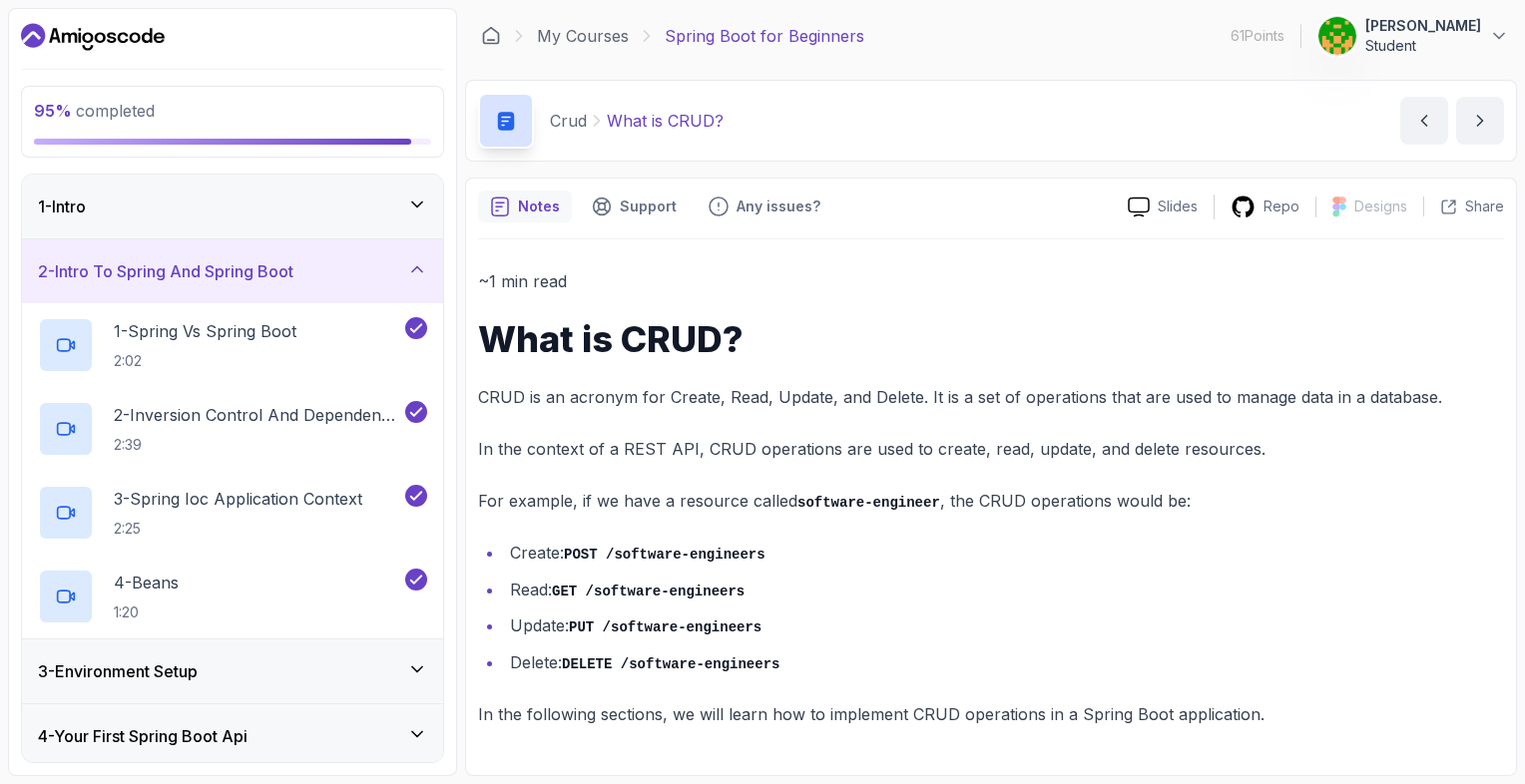 click on "1  -  Intro" at bounding box center [233, 206] 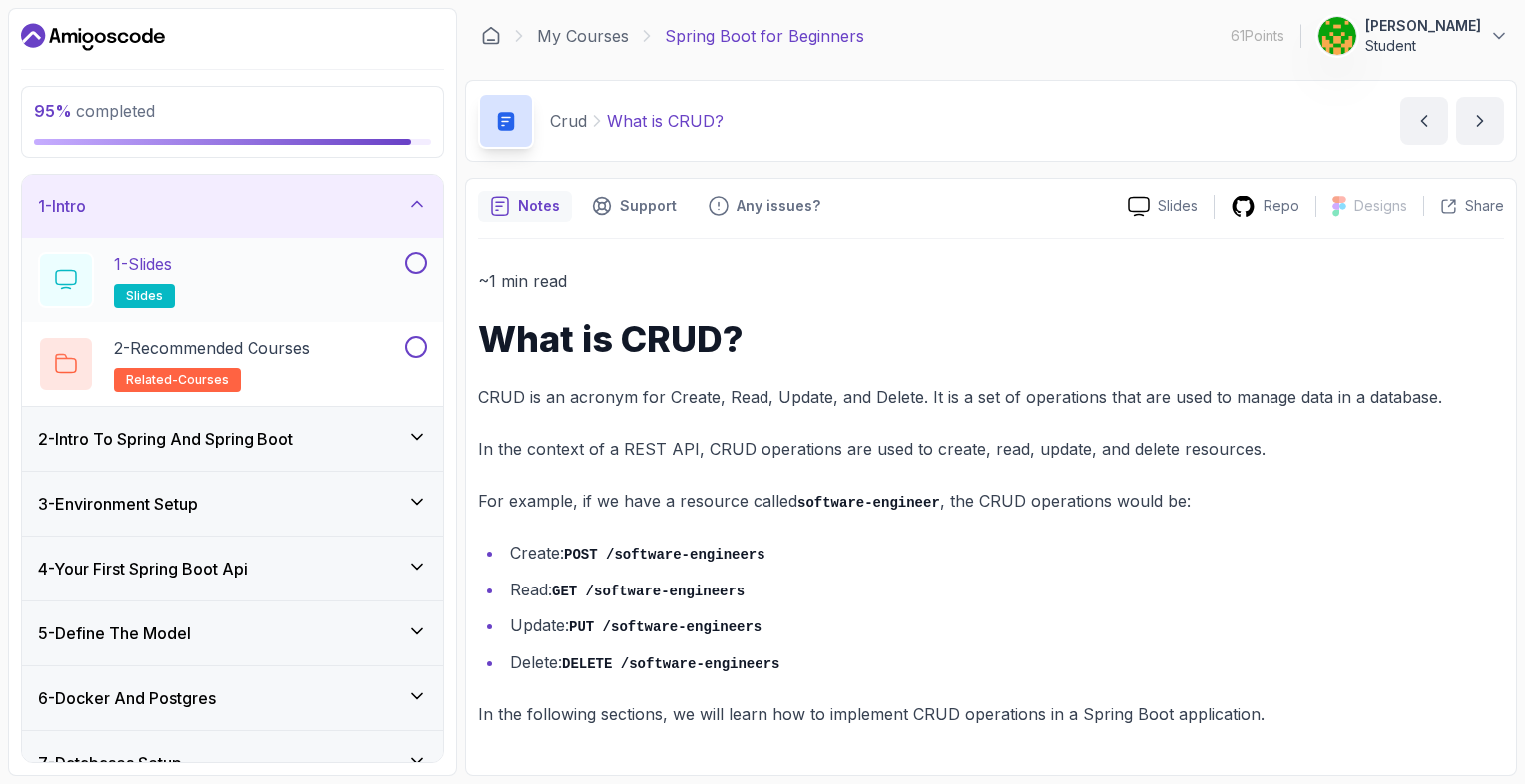 click at bounding box center [416, 263] 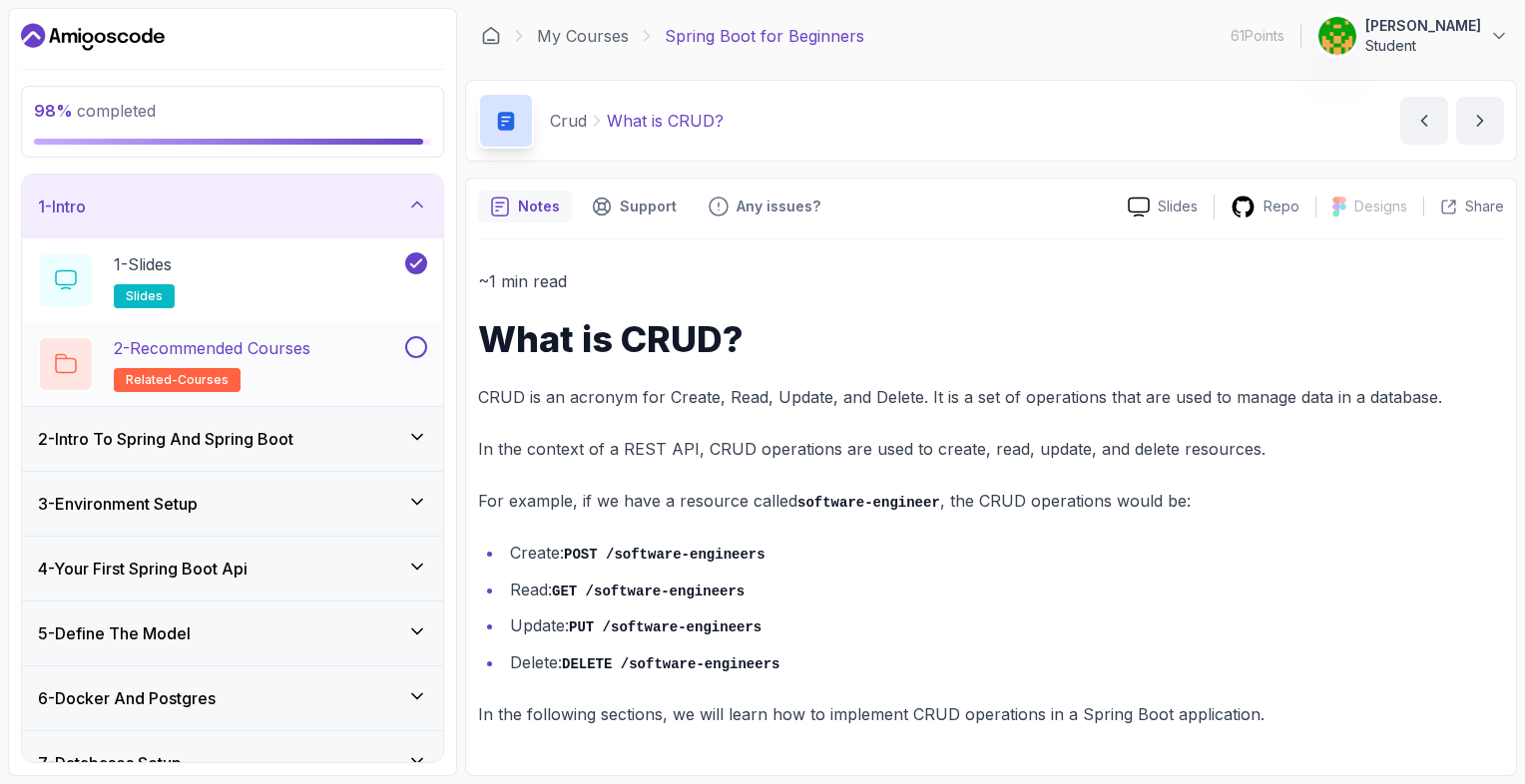 click at bounding box center [416, 347] 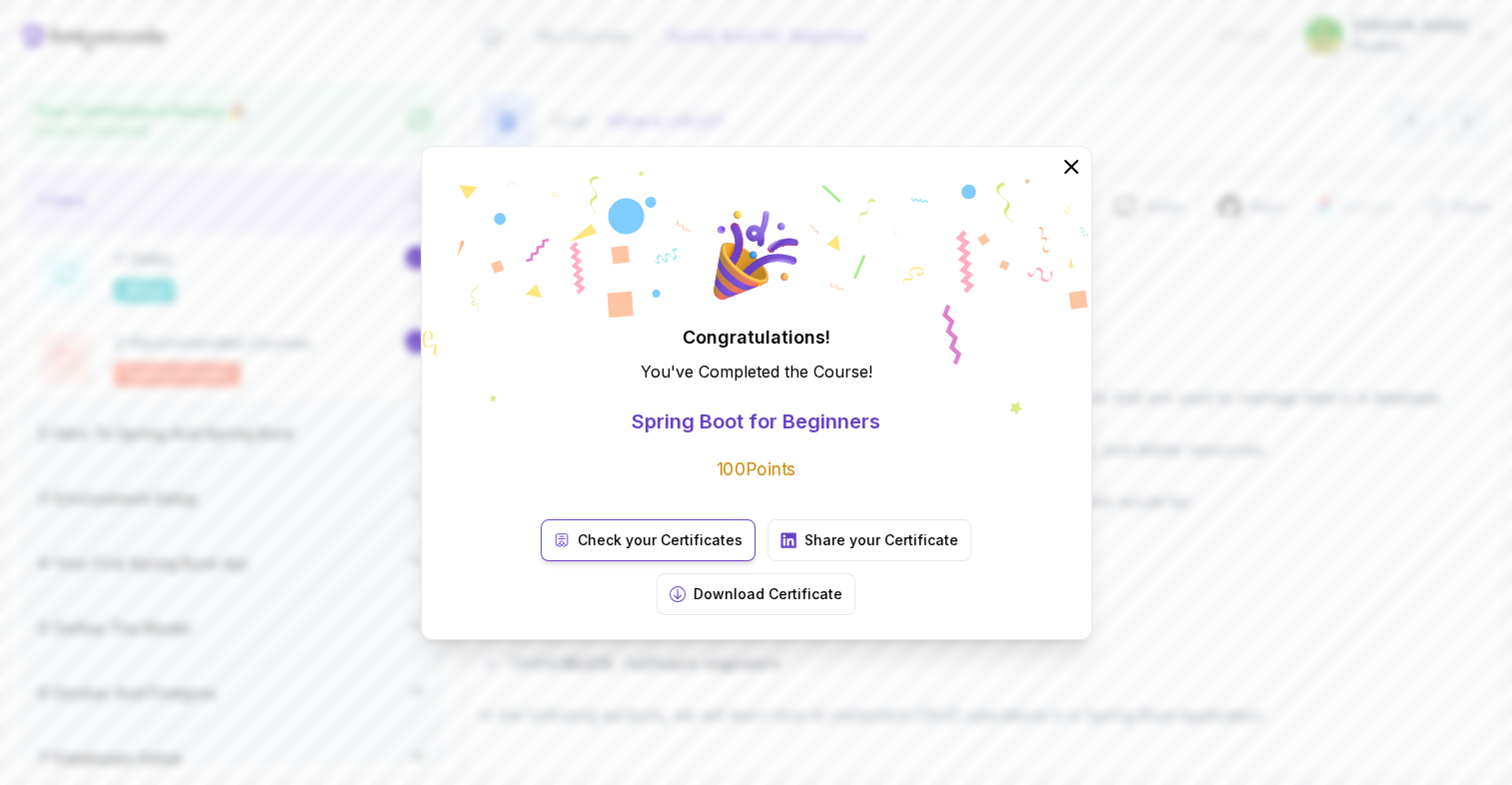 click on "Check your Certificates" at bounding box center (660, 540) 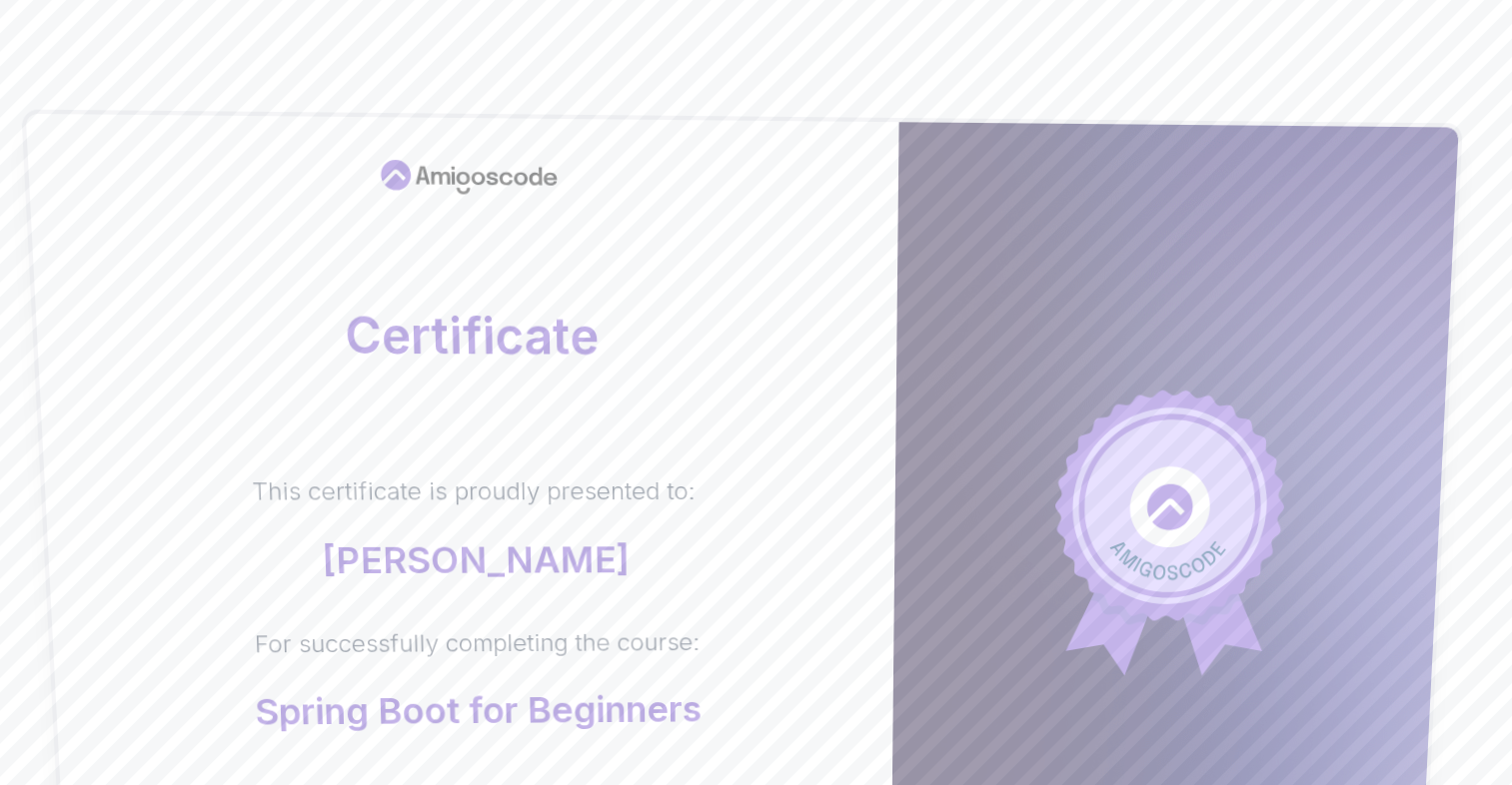 scroll, scrollTop: 199, scrollLeft: 0, axis: vertical 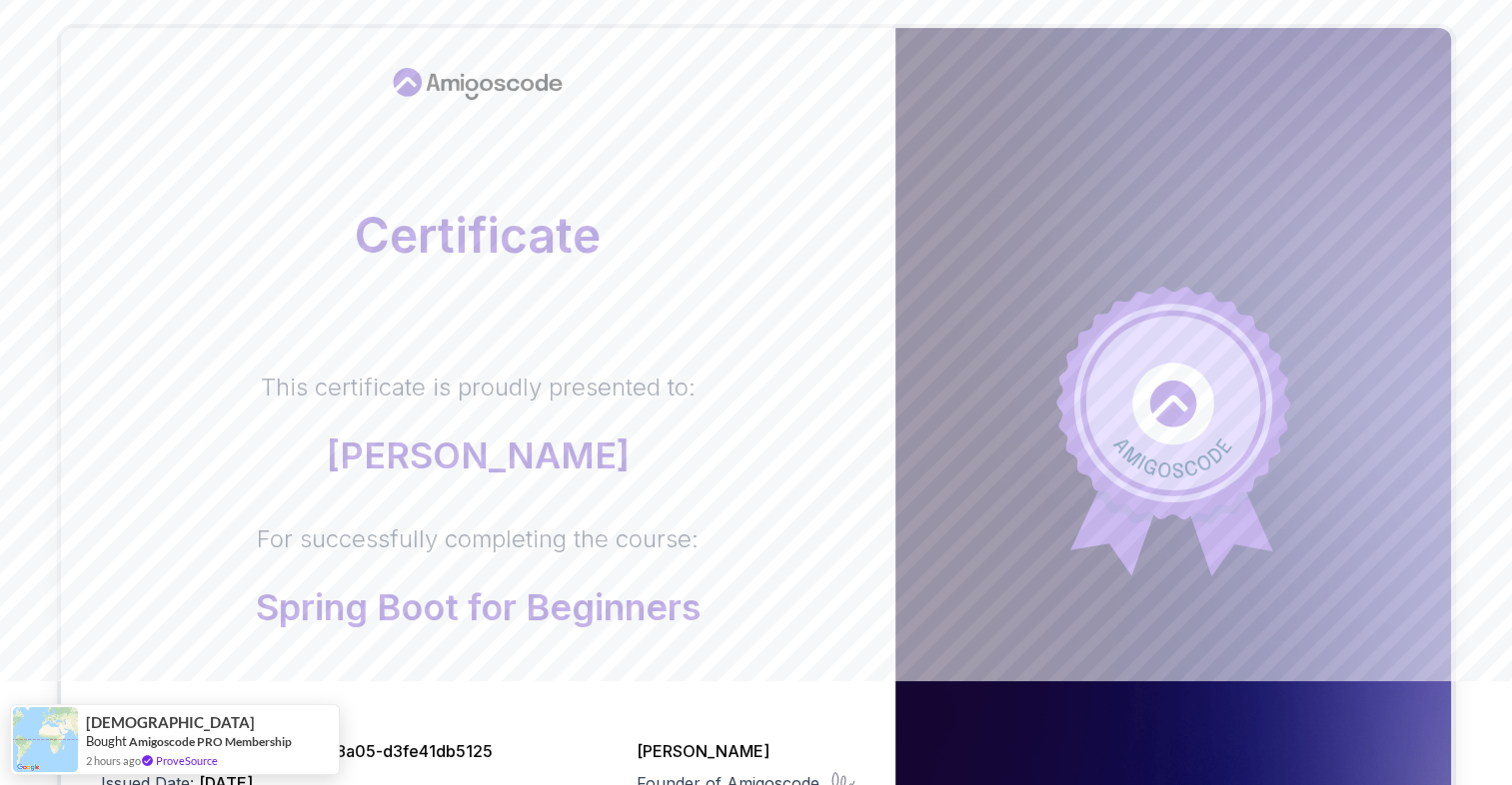 click on "Certificate This certificate is proudly presented to: [PERSON_NAME] For successfully completing the course: Spring Boot for Beginners Cert ID:   73735709-6cf6-4c17-8a05-d3fe41db5125 Issued Date:   [DATE] [PERSON_NAME] Founder of Amigoscode [PERSON_NAME] Student Spring Boot for Beginners Build a CRUD API with Spring Boot and PostgreSQL database using Spring Data JPA and Spring AI
Rabbi Bought   Amigoscode PRO Membership 2 hours ago     ProveSource" at bounding box center (756, 528) 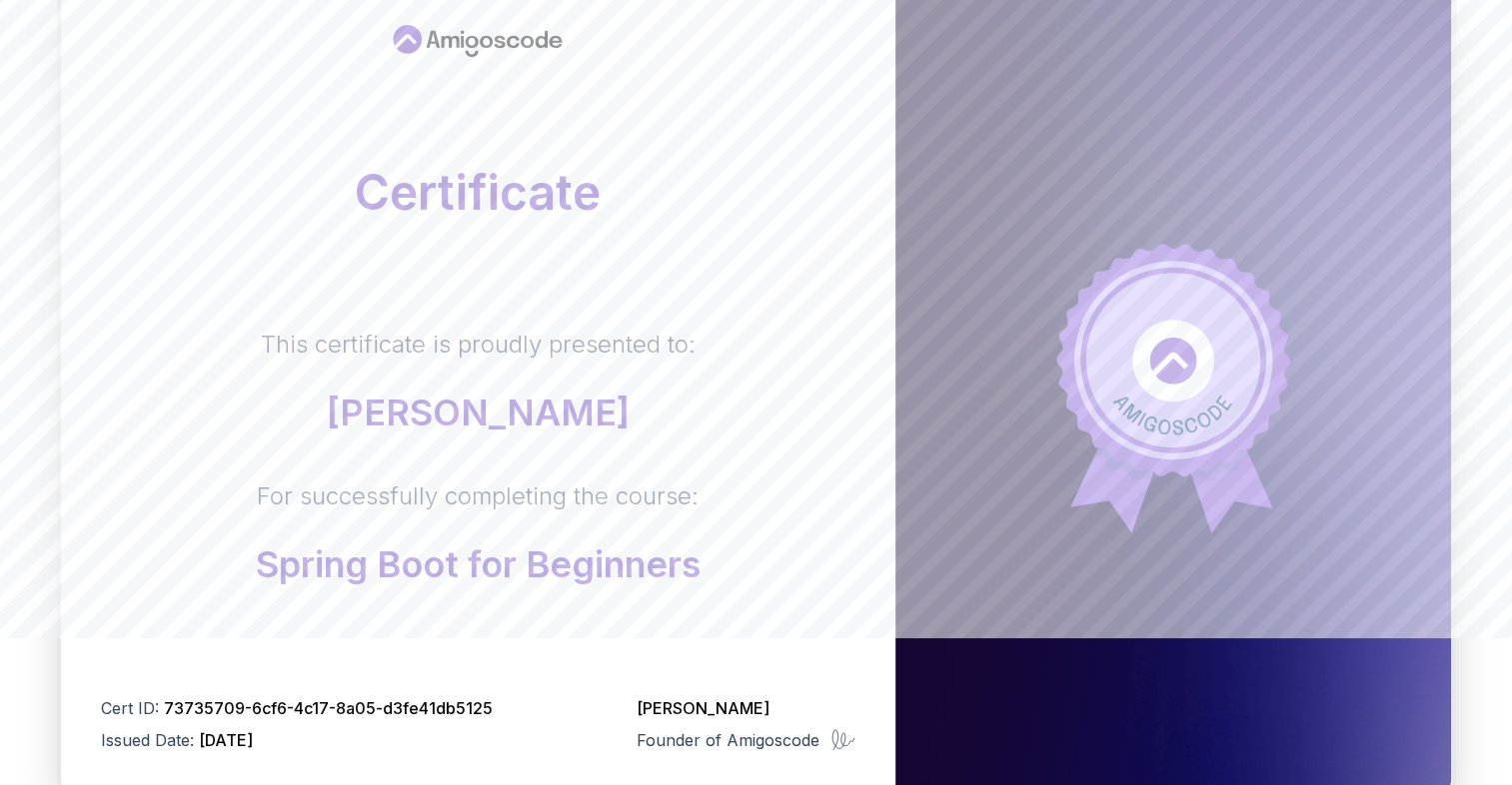 scroll, scrollTop: 0, scrollLeft: 0, axis: both 